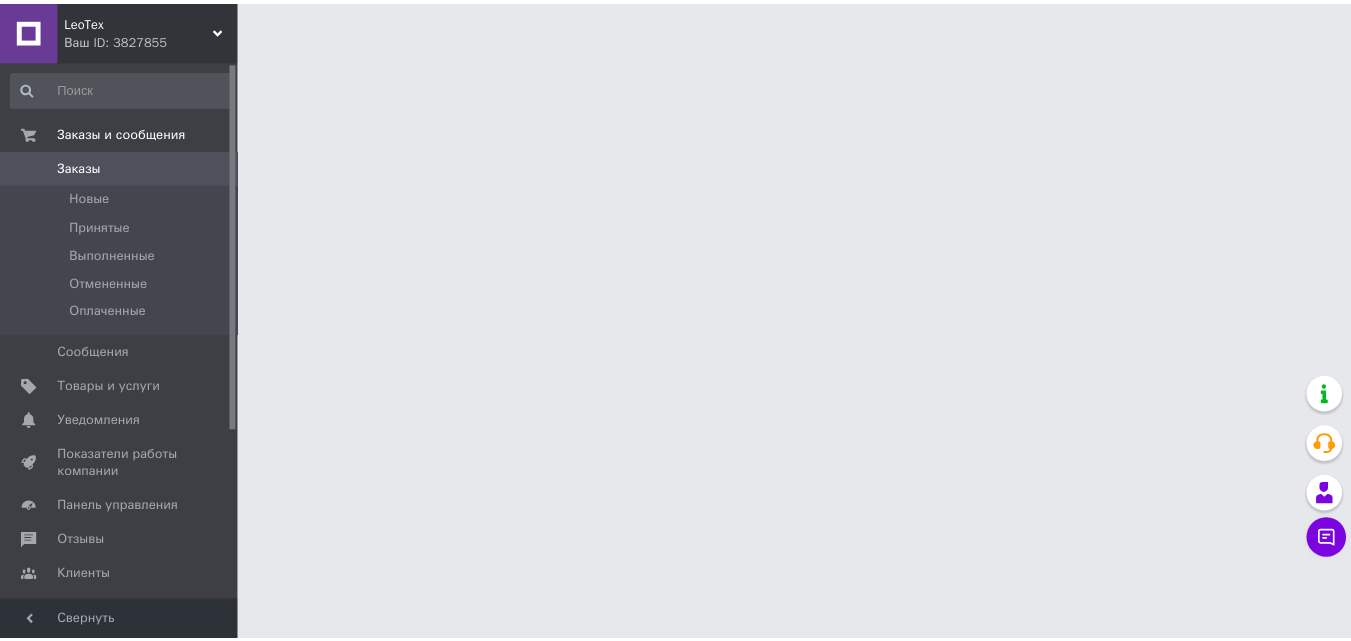 scroll, scrollTop: 0, scrollLeft: 0, axis: both 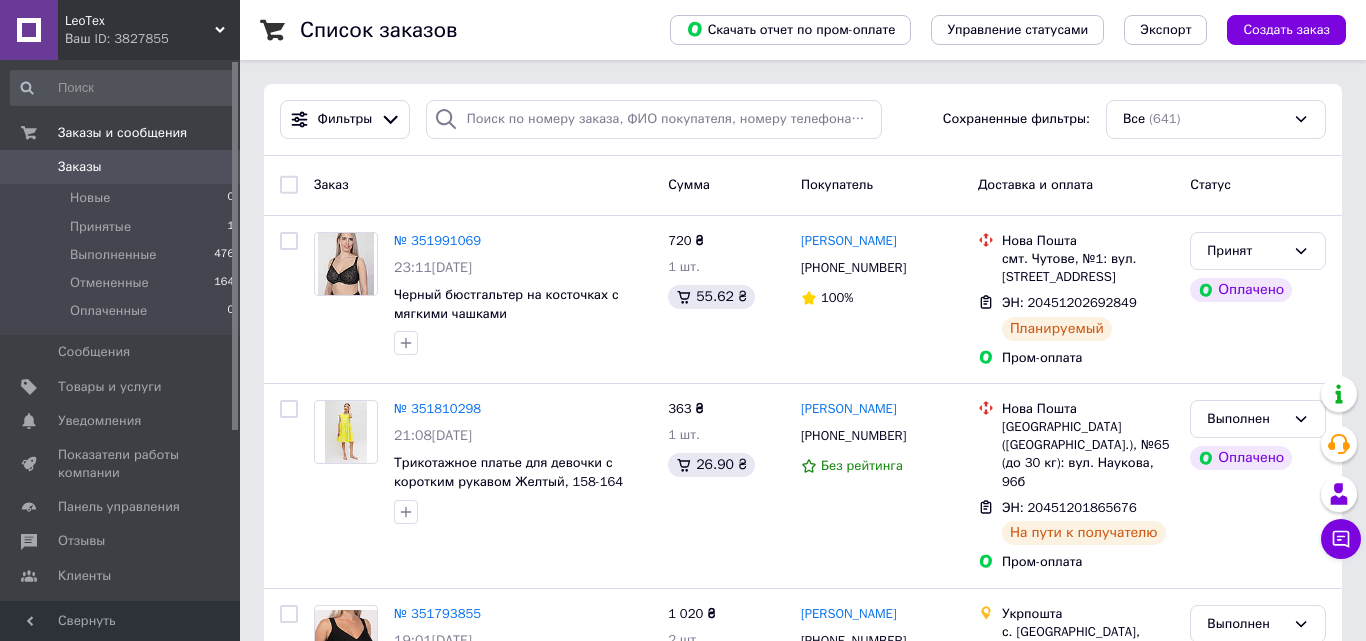 click on "№ 351991069" at bounding box center (437, 240) 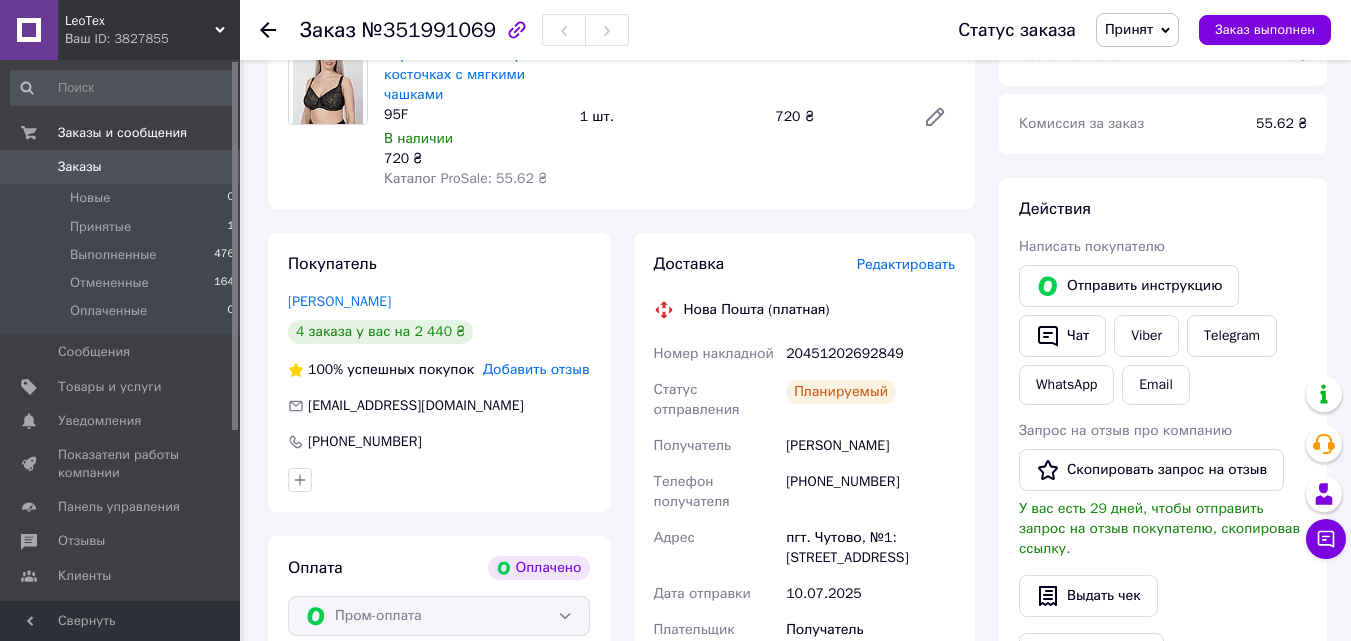 scroll, scrollTop: 800, scrollLeft: 0, axis: vertical 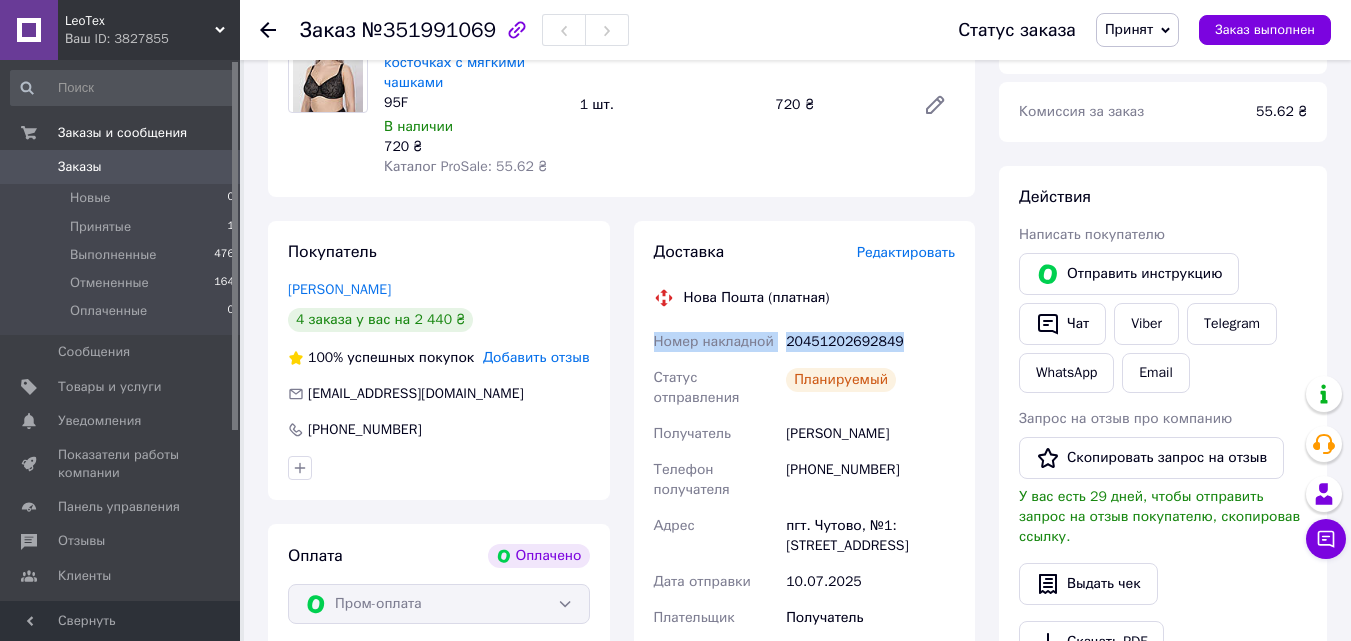 drag, startPoint x: 655, startPoint y: 338, endPoint x: 905, endPoint y: 346, distance: 250.12796 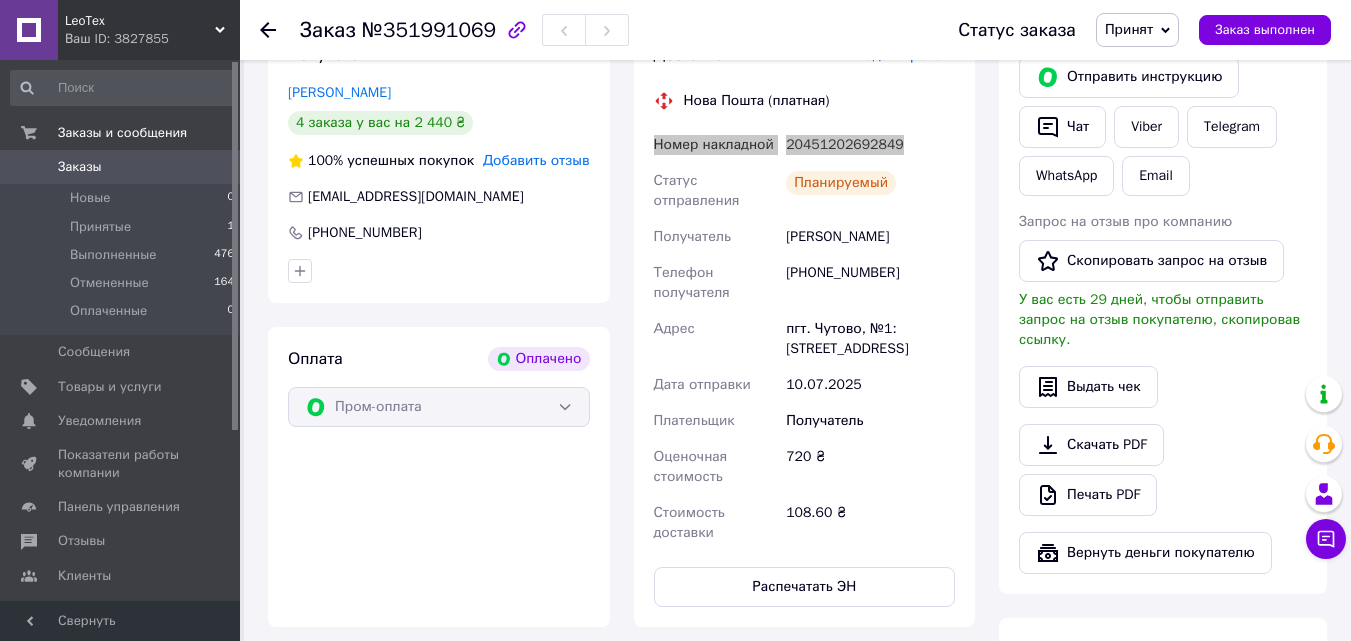 scroll, scrollTop: 1000, scrollLeft: 0, axis: vertical 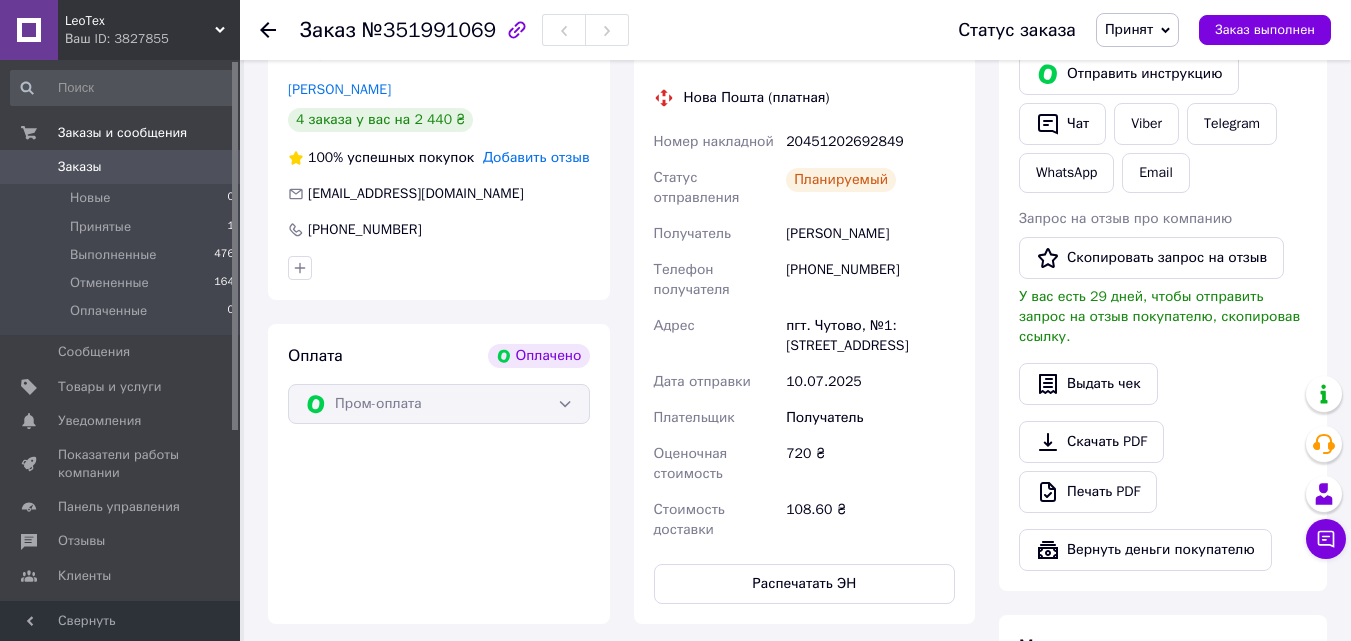 click on "Оплата Оплачено Пром-оплата" at bounding box center [439, 474] 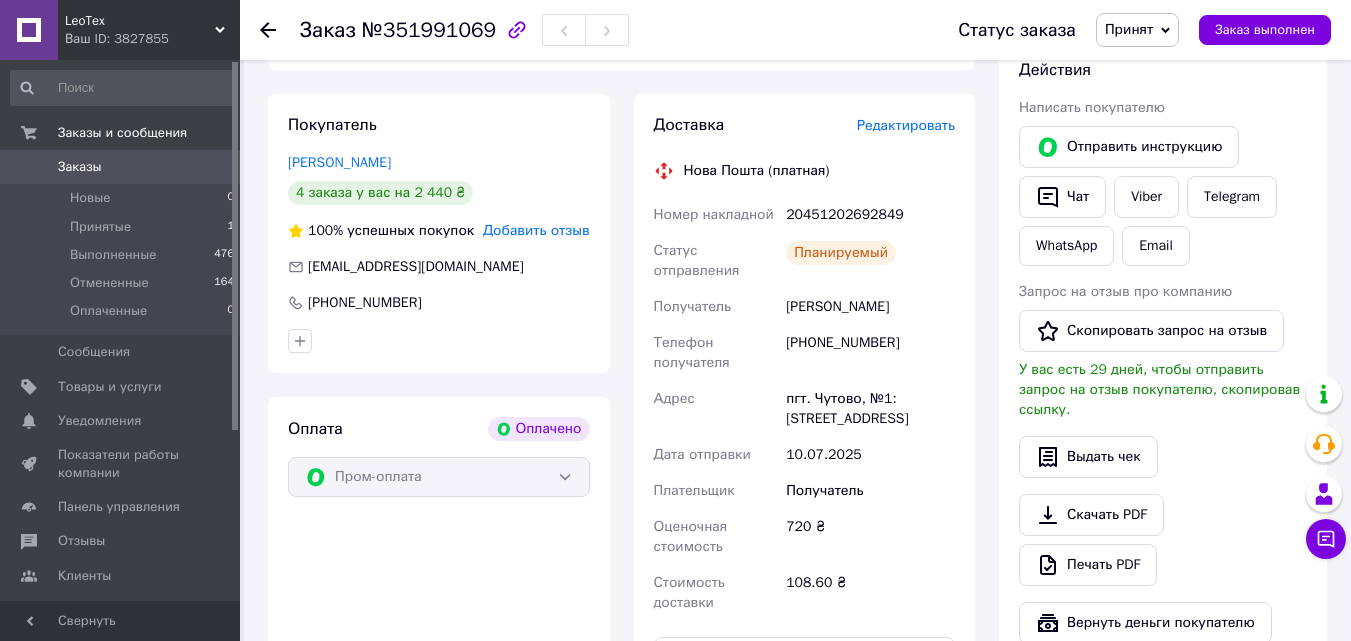 scroll, scrollTop: 900, scrollLeft: 0, axis: vertical 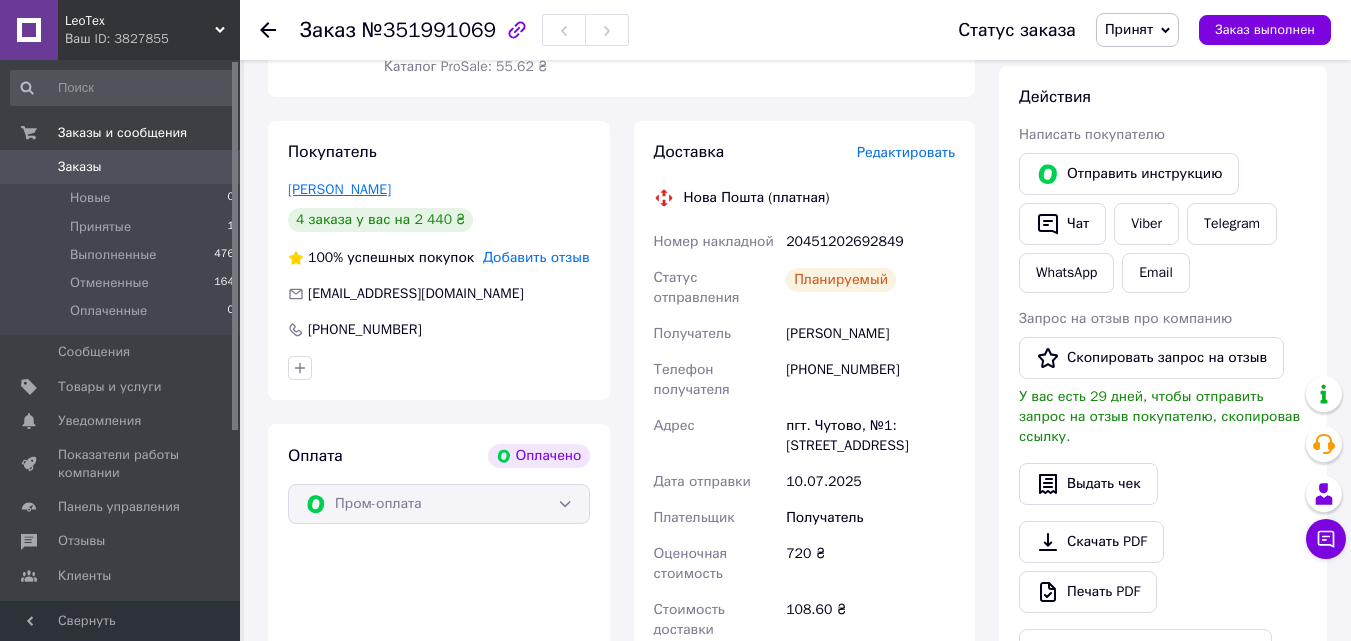 click on "[PERSON_NAME]" at bounding box center (339, 189) 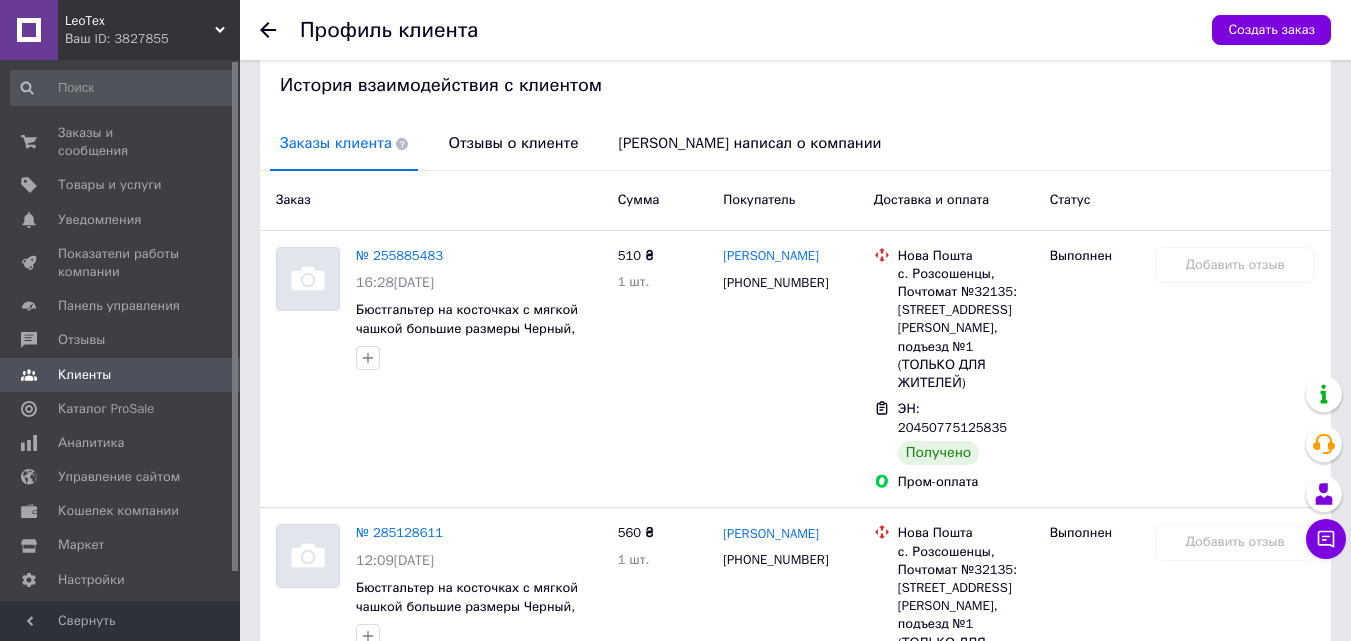 scroll, scrollTop: 400, scrollLeft: 0, axis: vertical 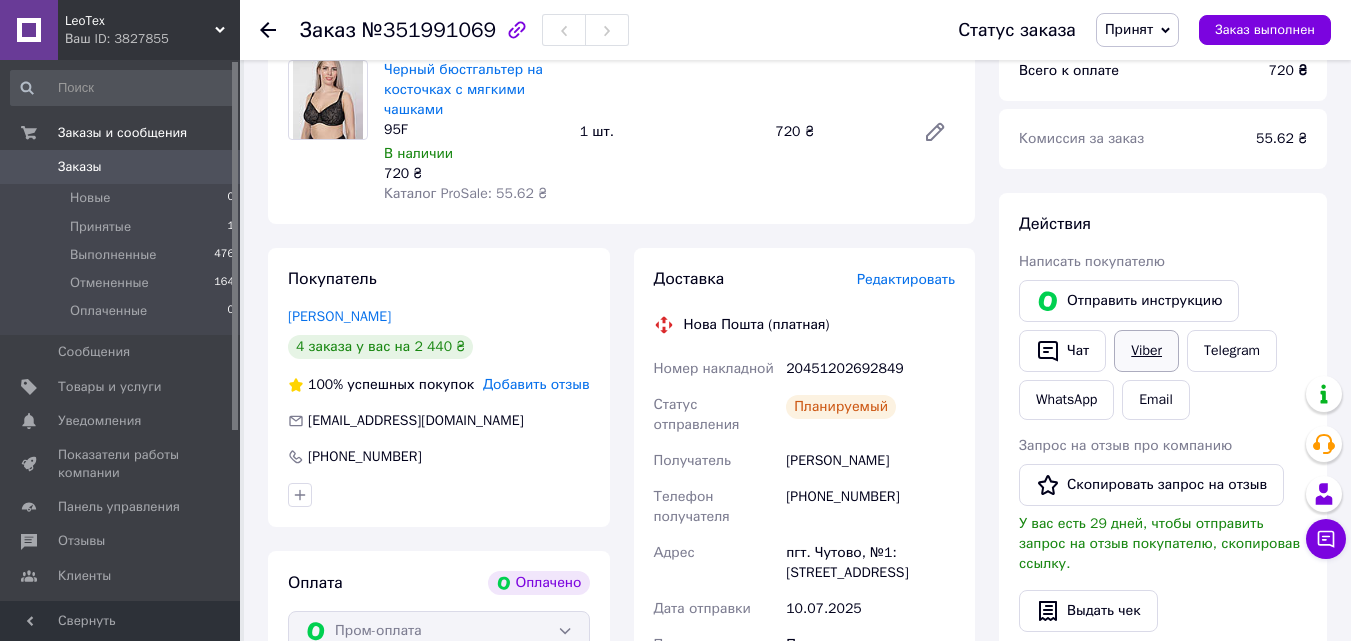 click on "Viber" at bounding box center [1146, 351] 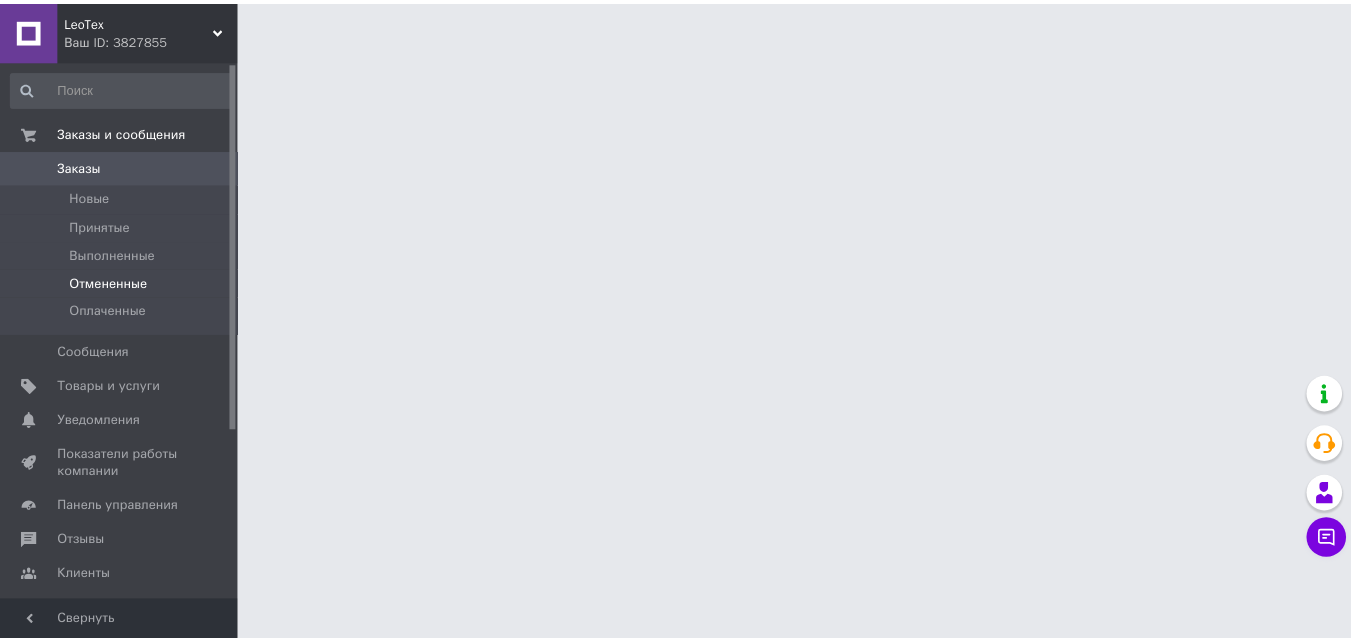 scroll, scrollTop: 0, scrollLeft: 0, axis: both 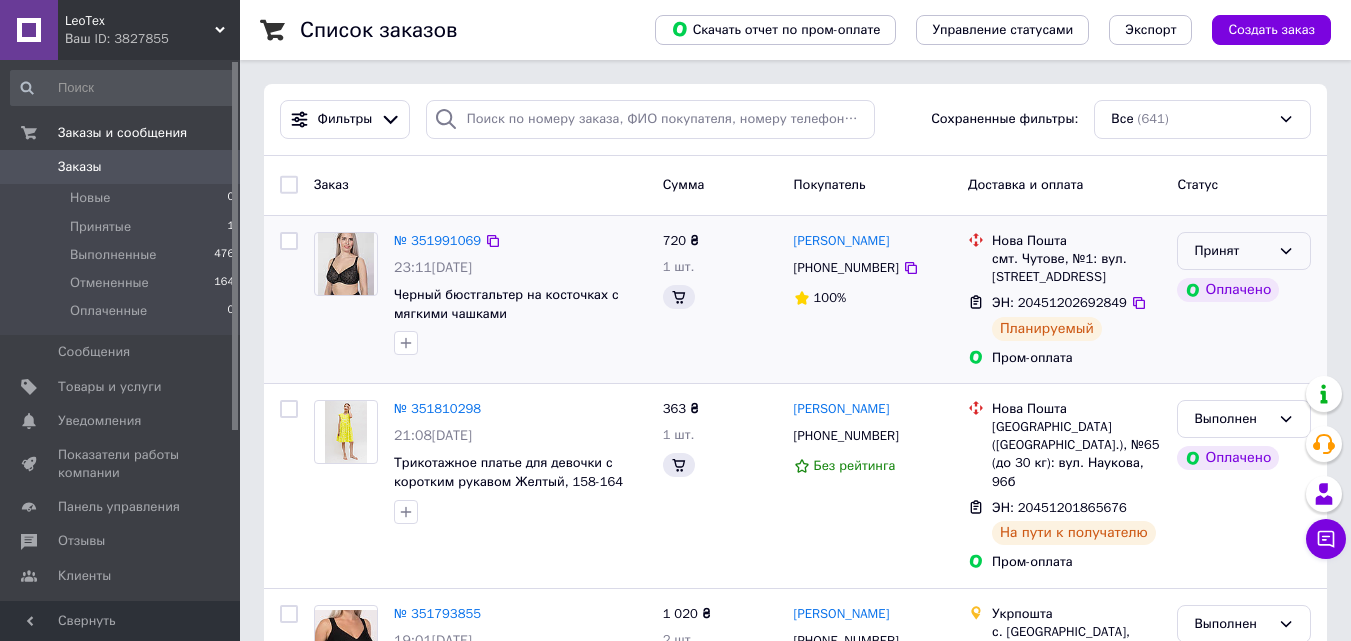 click 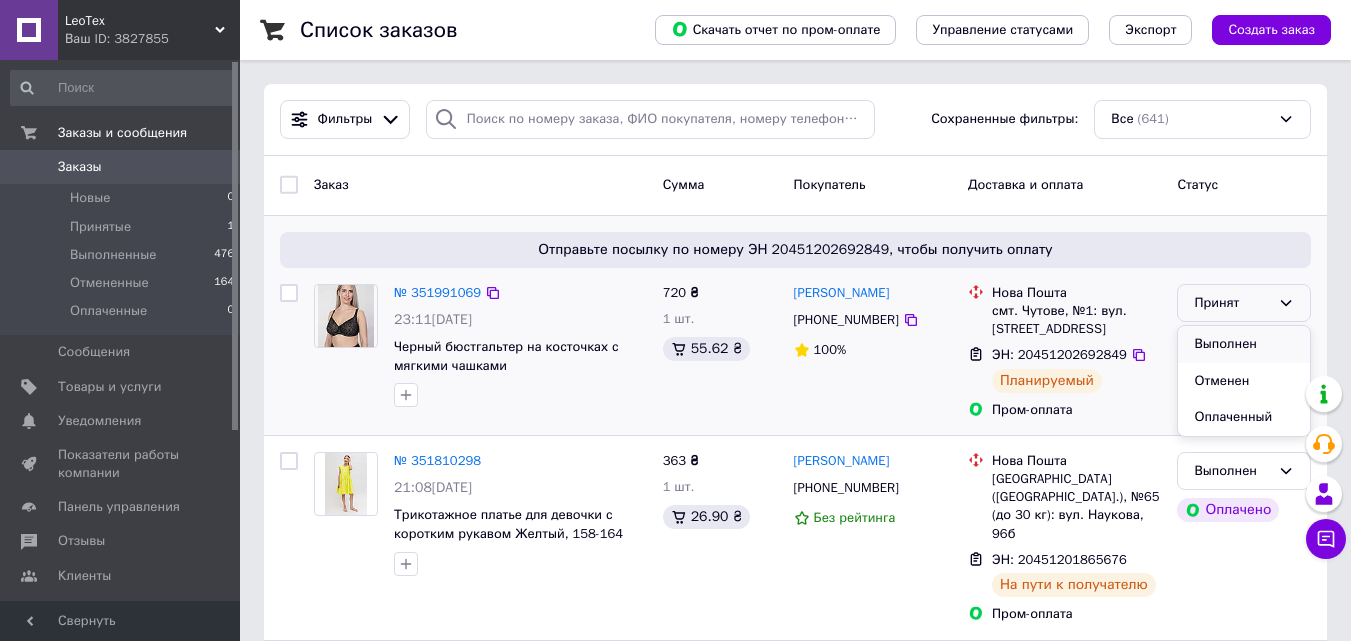 click on "Выполнен" at bounding box center (1244, 344) 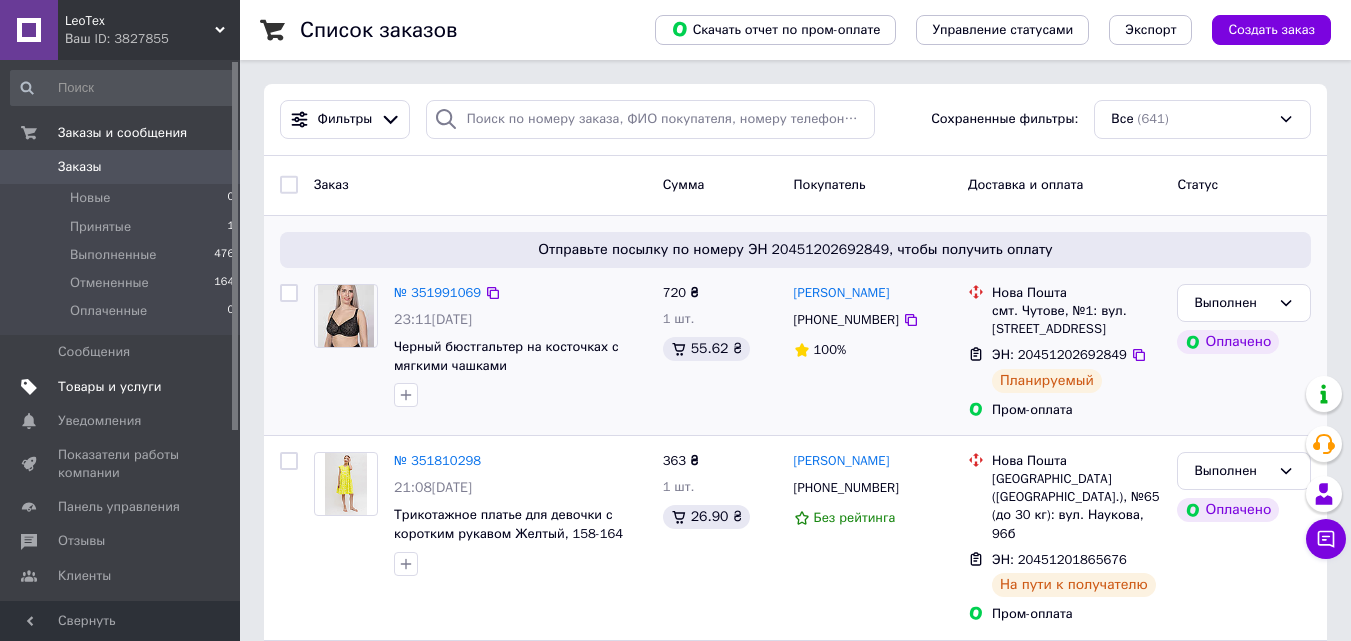 click on "Товары и услуги" at bounding box center (110, 387) 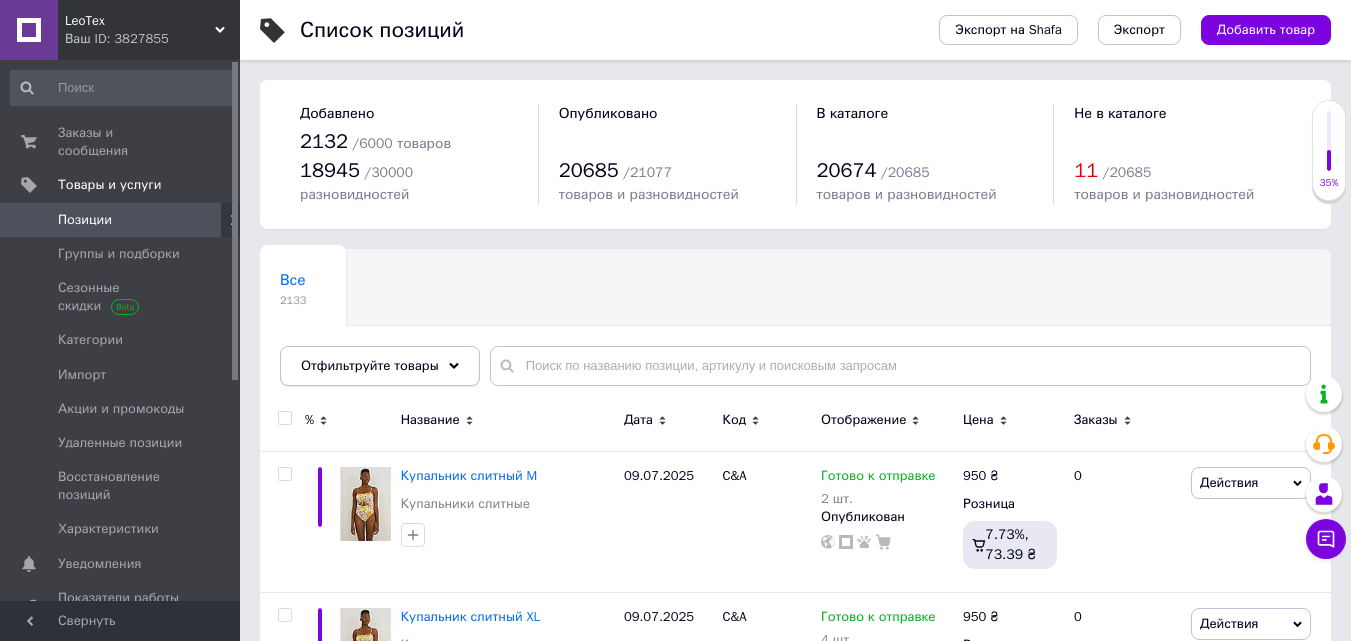 click 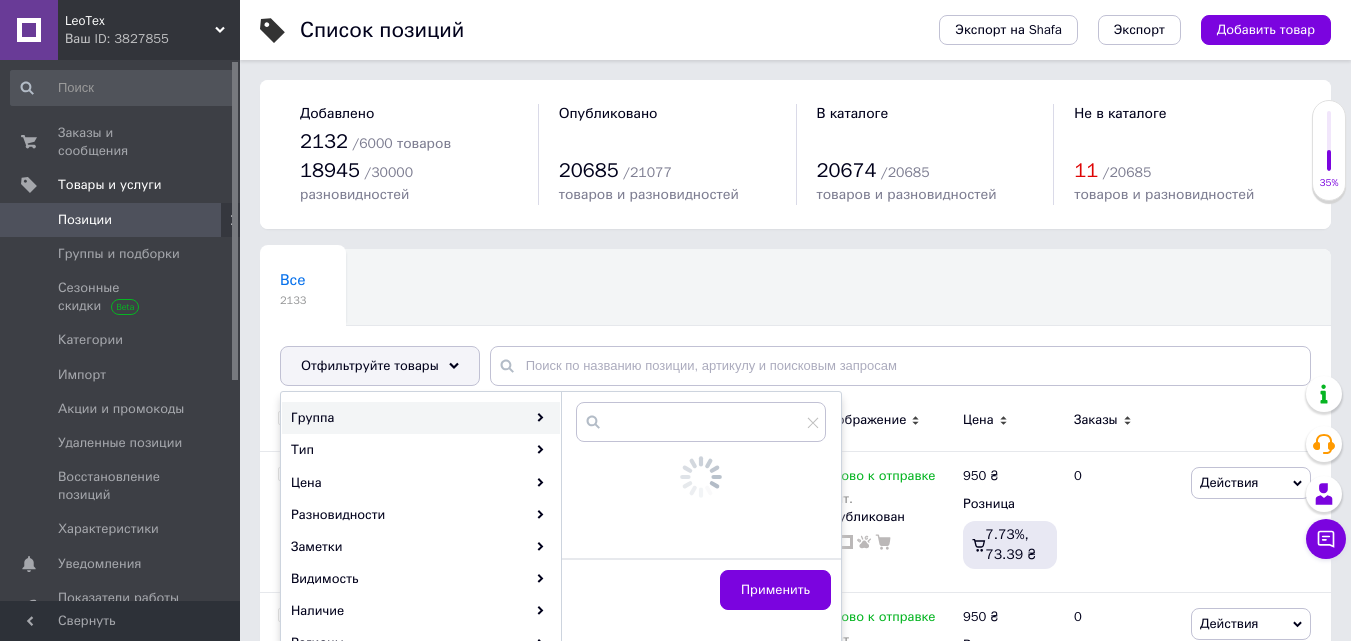 click on "Группа" at bounding box center (421, 418) 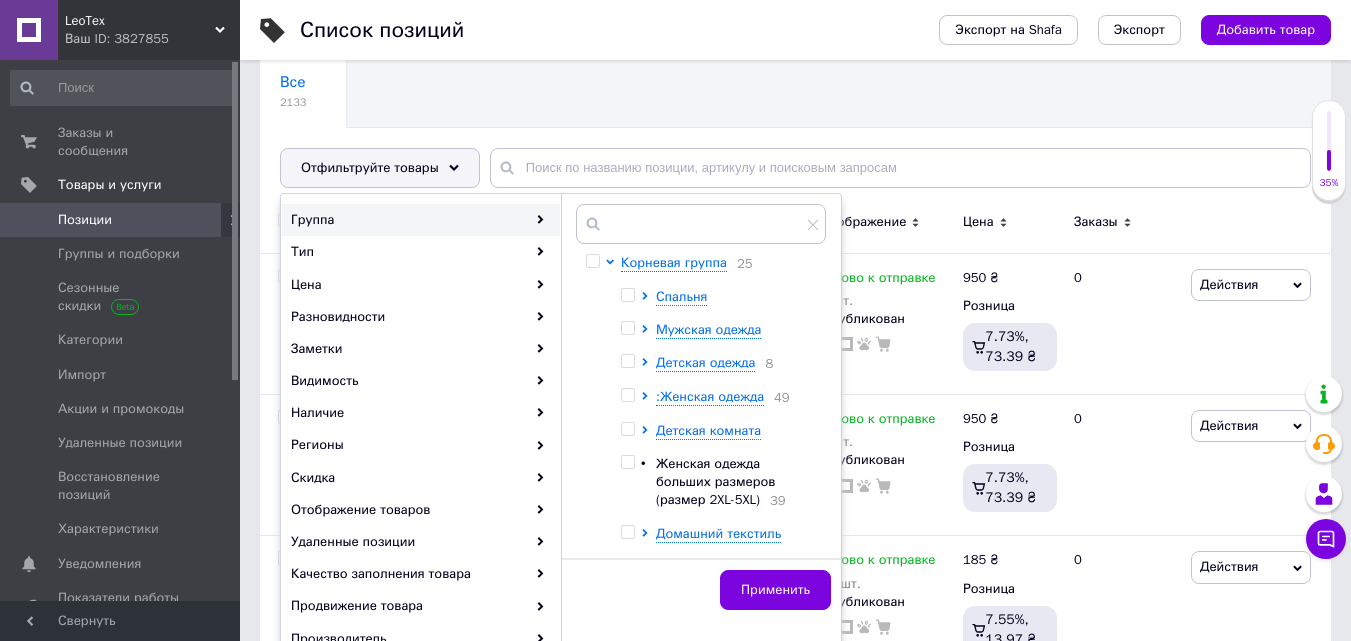 scroll, scrollTop: 200, scrollLeft: 0, axis: vertical 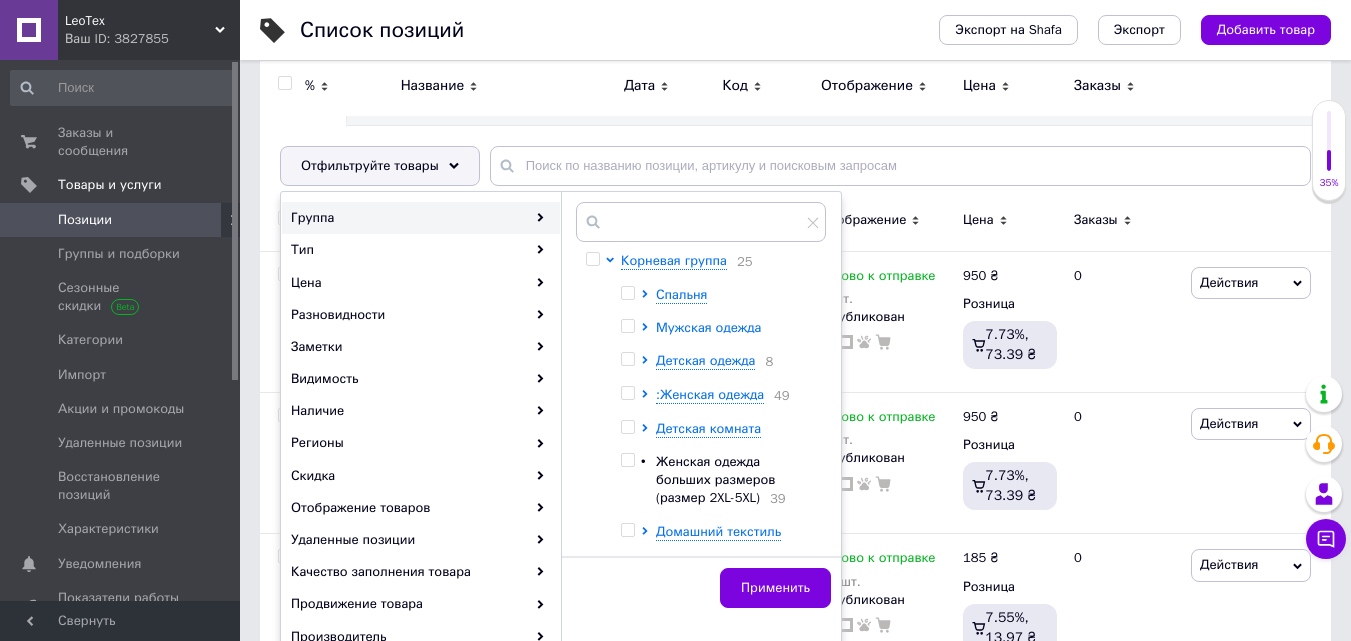 click on "Мужская одежда" at bounding box center (708, 327) 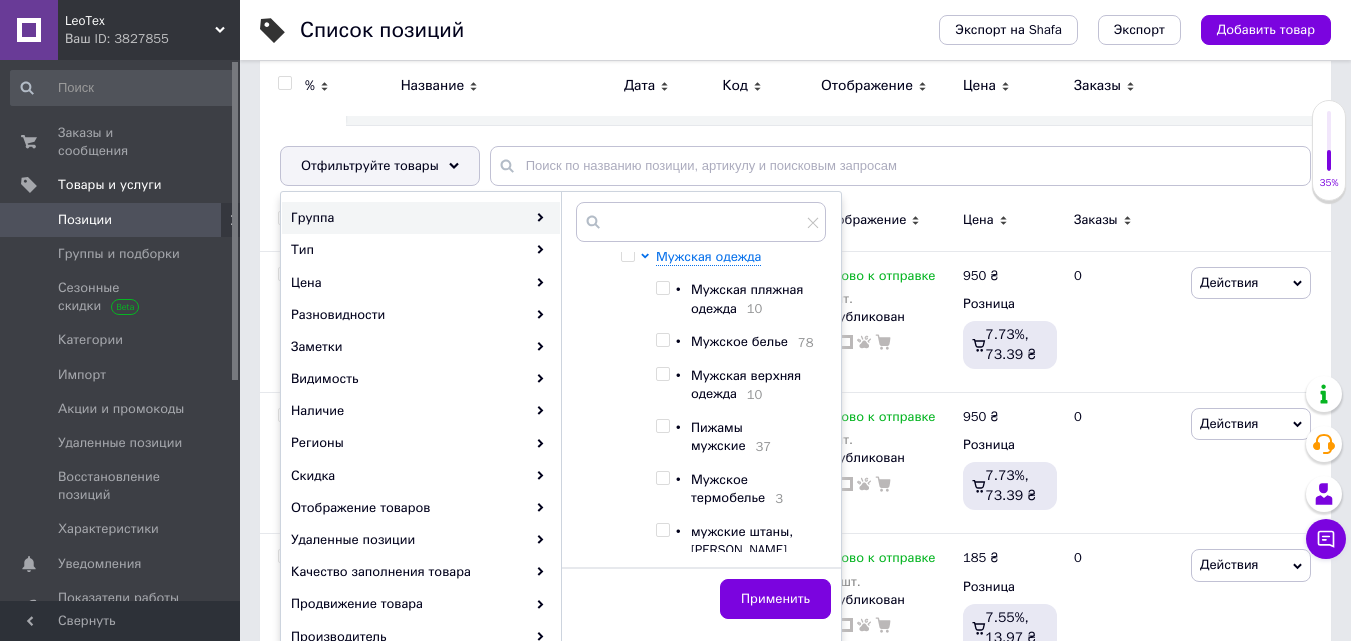 scroll, scrollTop: 100, scrollLeft: 0, axis: vertical 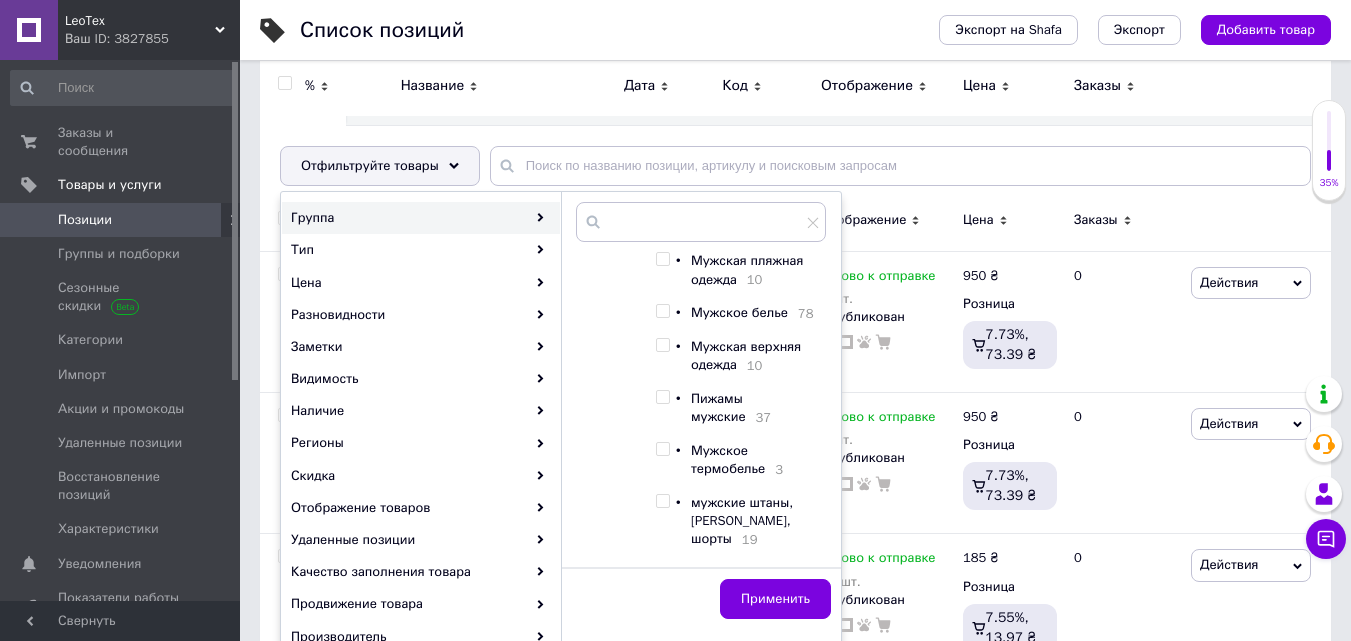 click at bounding box center (662, 397) 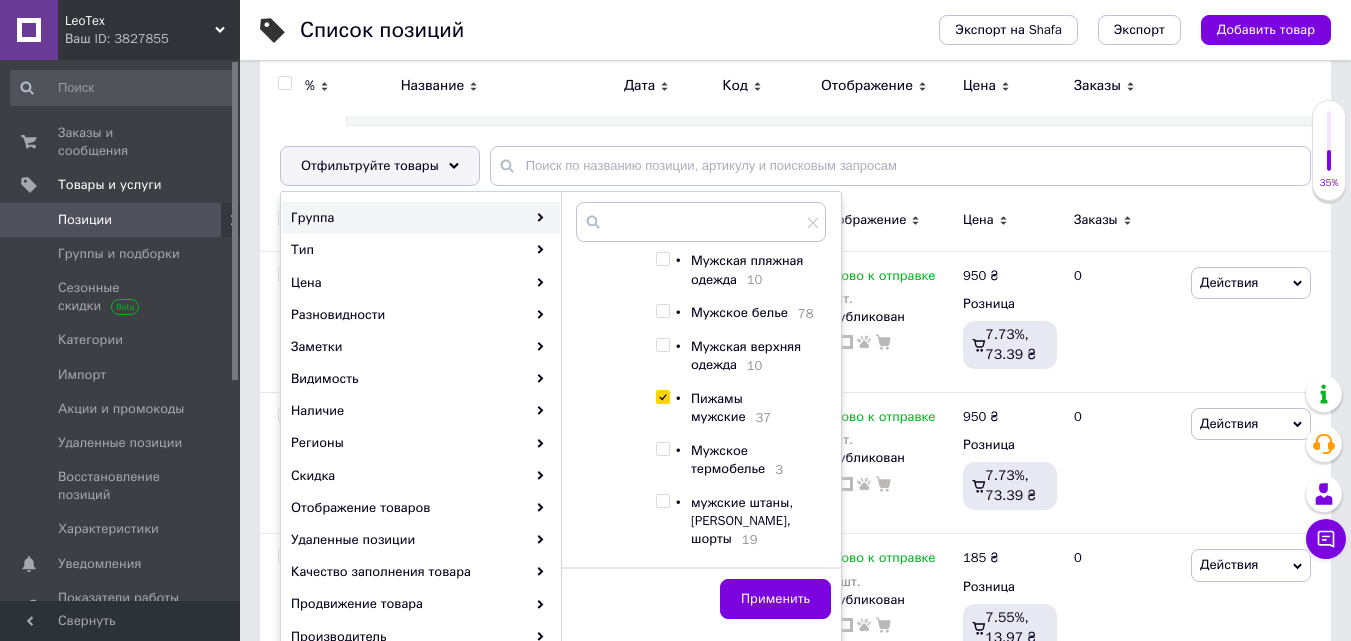 checkbox on "true" 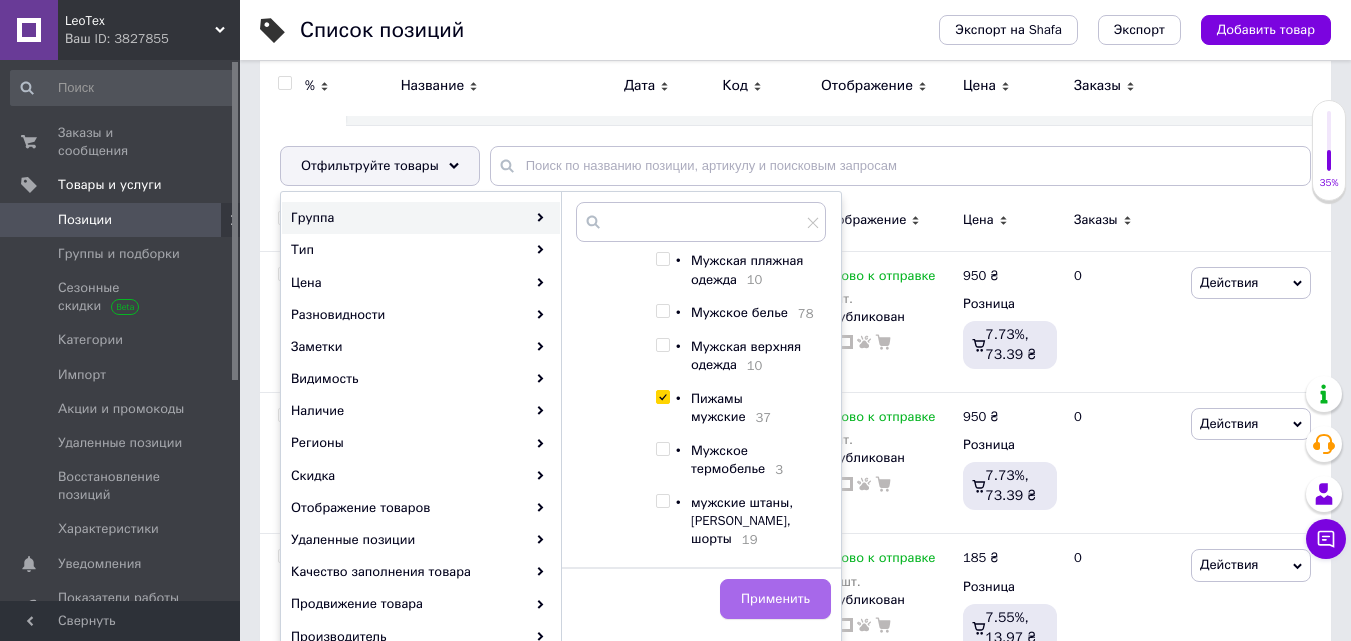 click on "Применить" at bounding box center (775, 599) 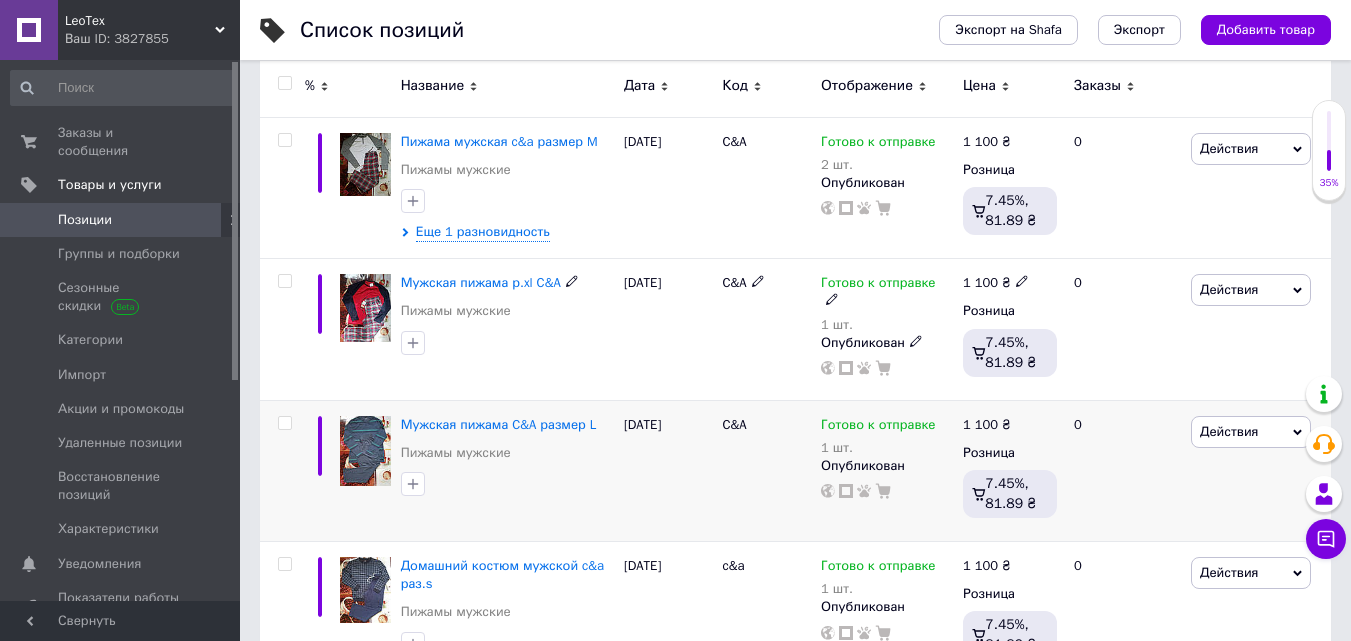 scroll, scrollTop: 400, scrollLeft: 0, axis: vertical 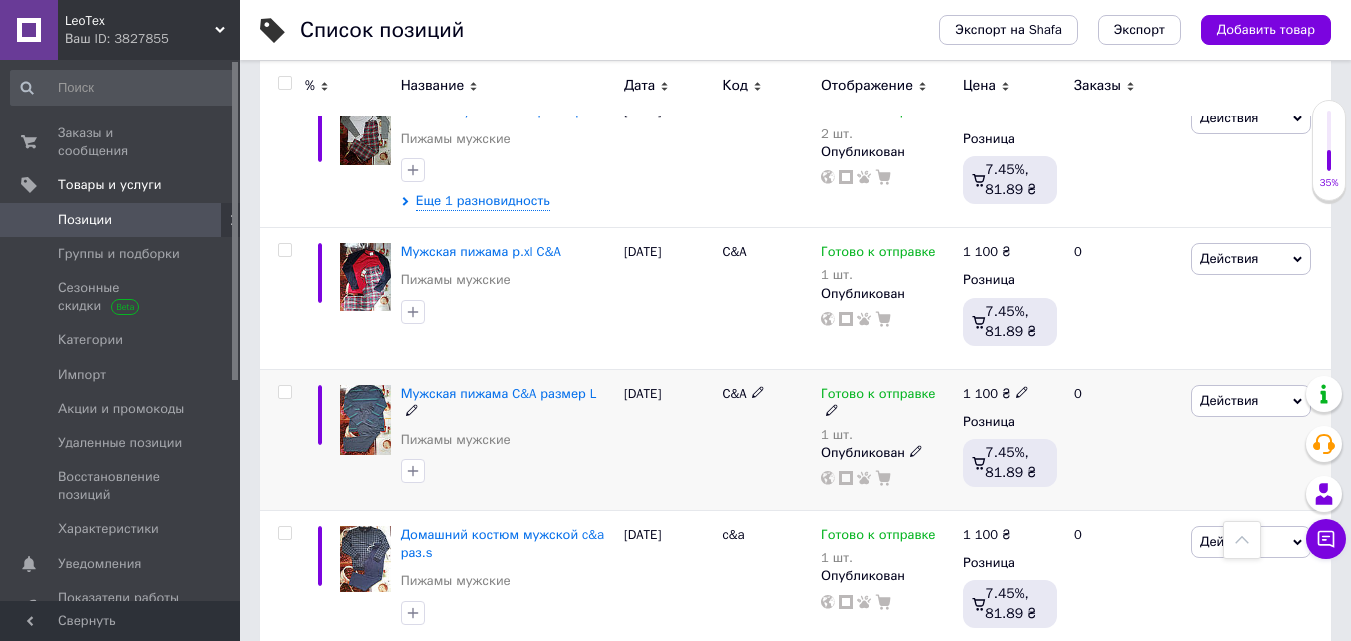 click 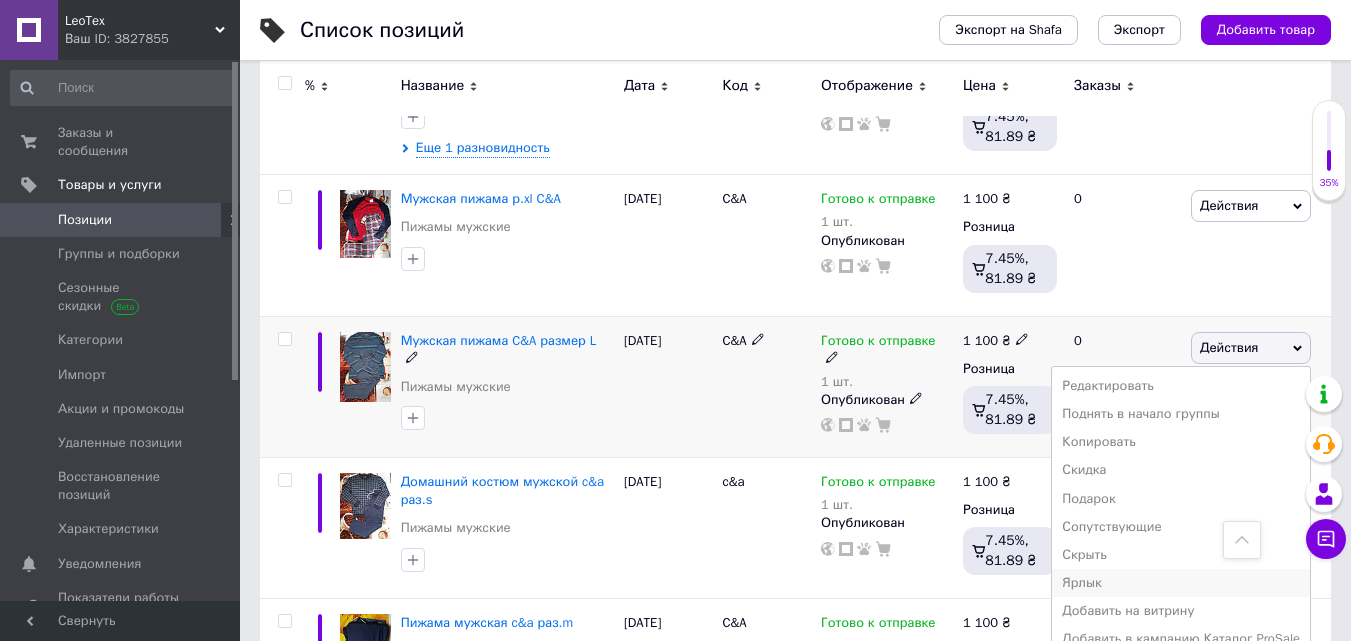 scroll, scrollTop: 500, scrollLeft: 0, axis: vertical 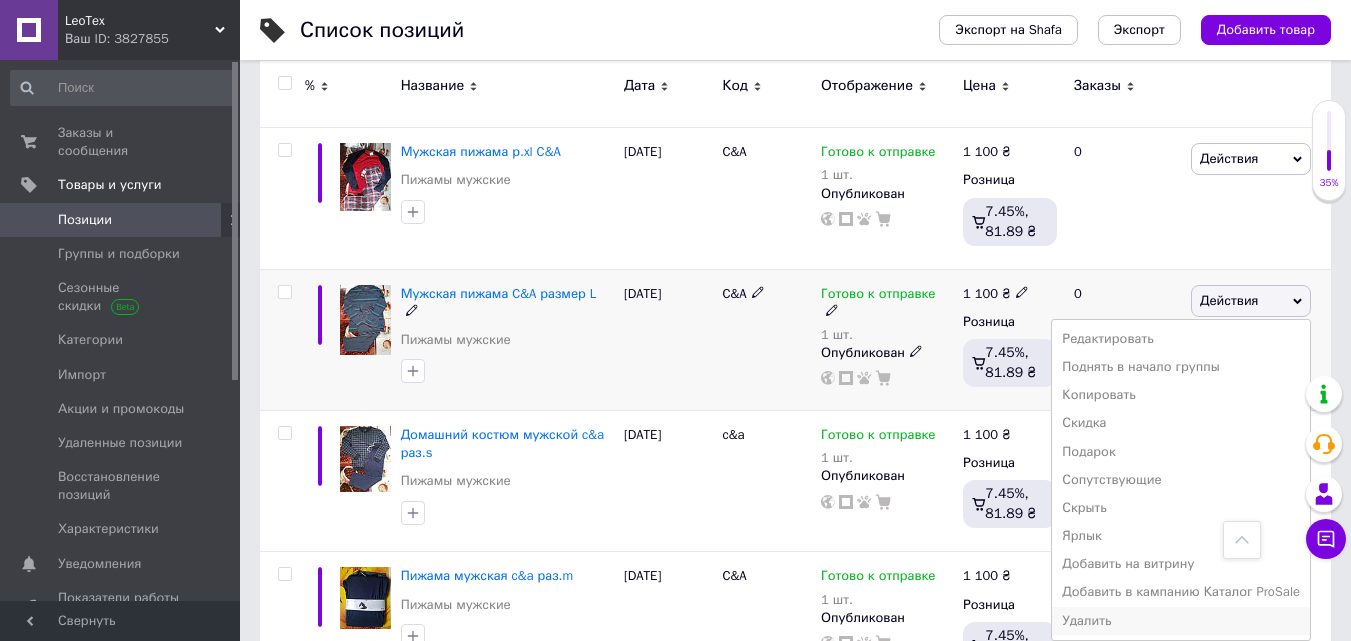 click on "Удалить" at bounding box center [1181, 621] 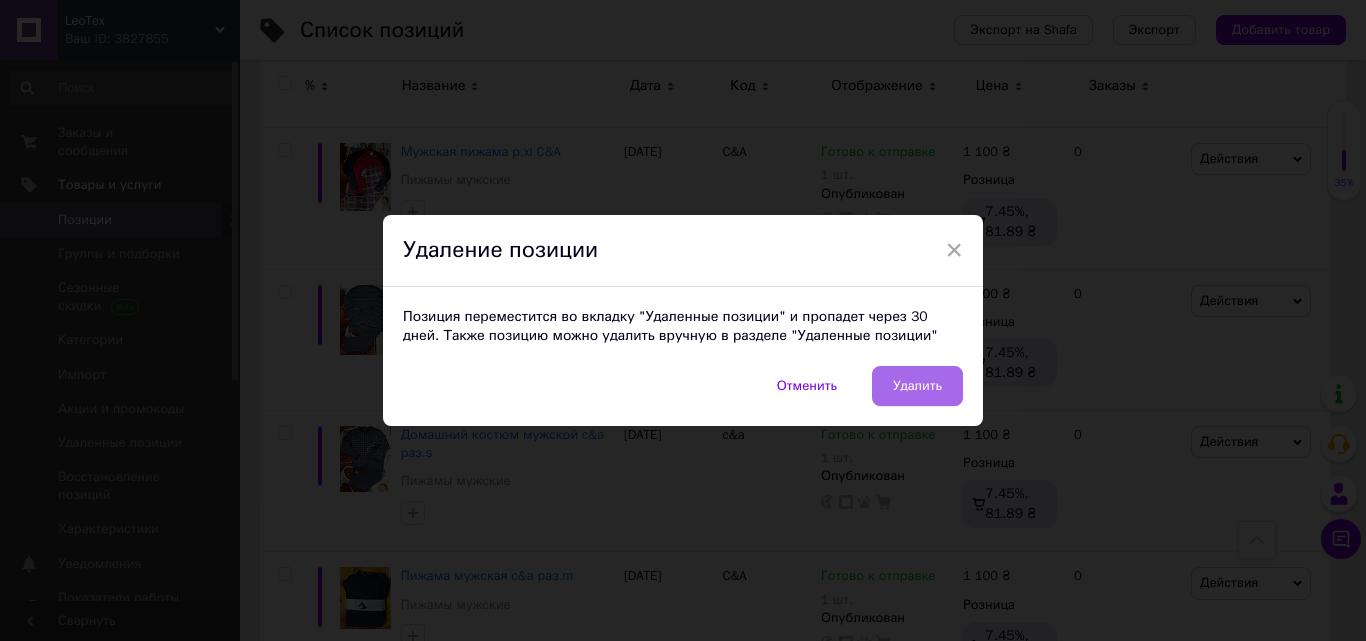 click on "Удалить" at bounding box center [917, 386] 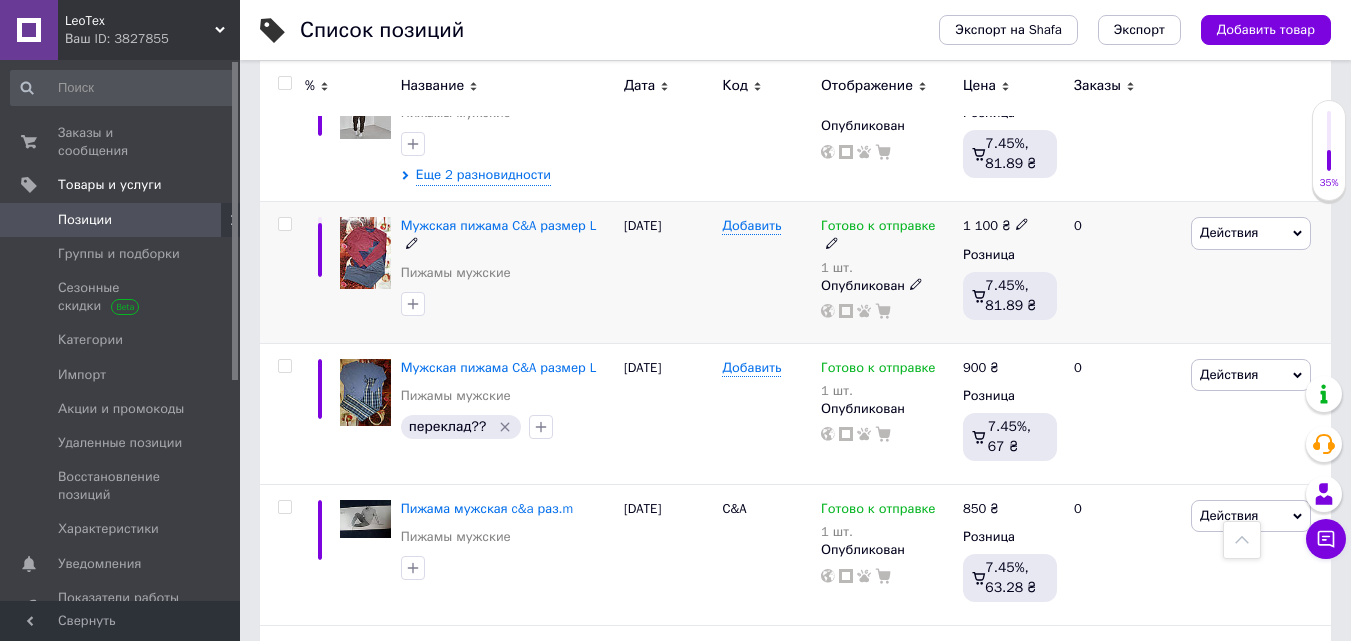 scroll, scrollTop: 2000, scrollLeft: 0, axis: vertical 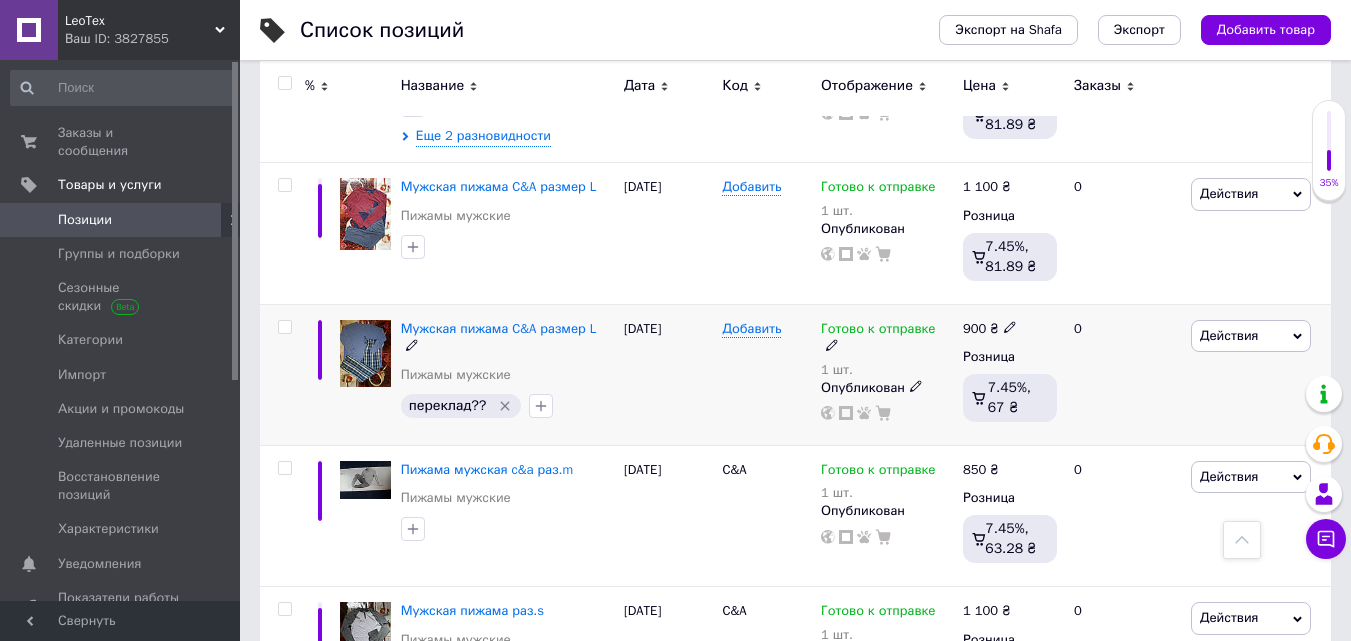 click 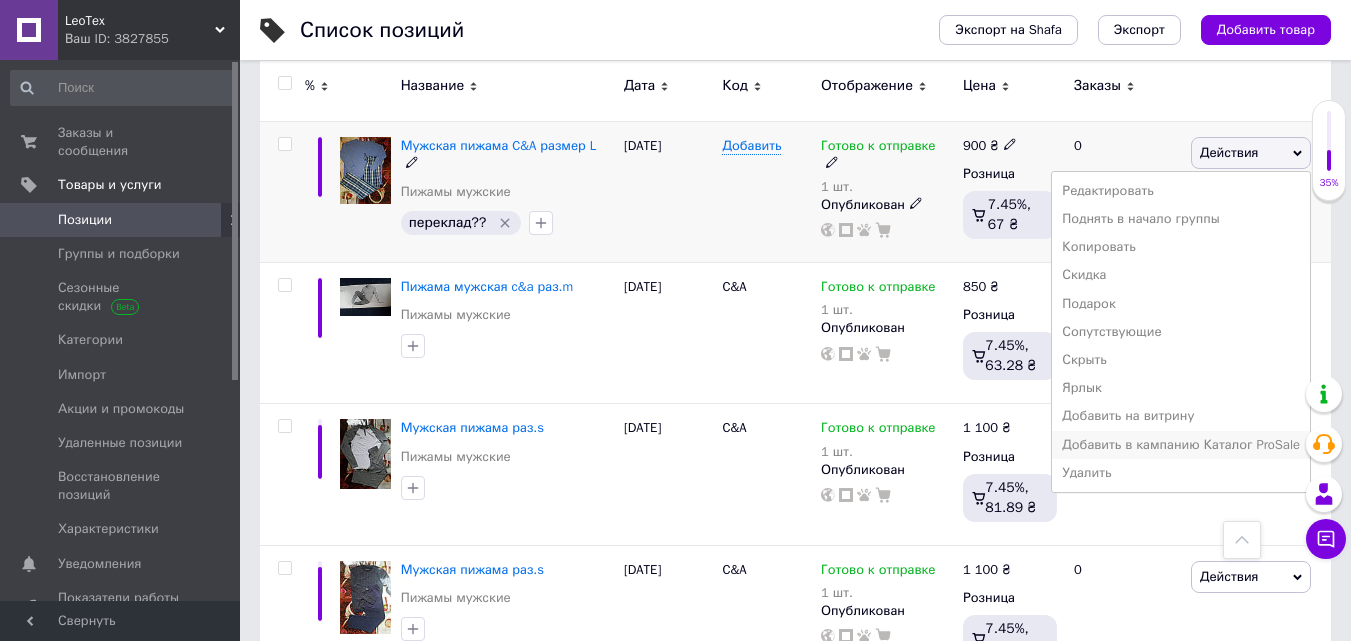 scroll, scrollTop: 2200, scrollLeft: 0, axis: vertical 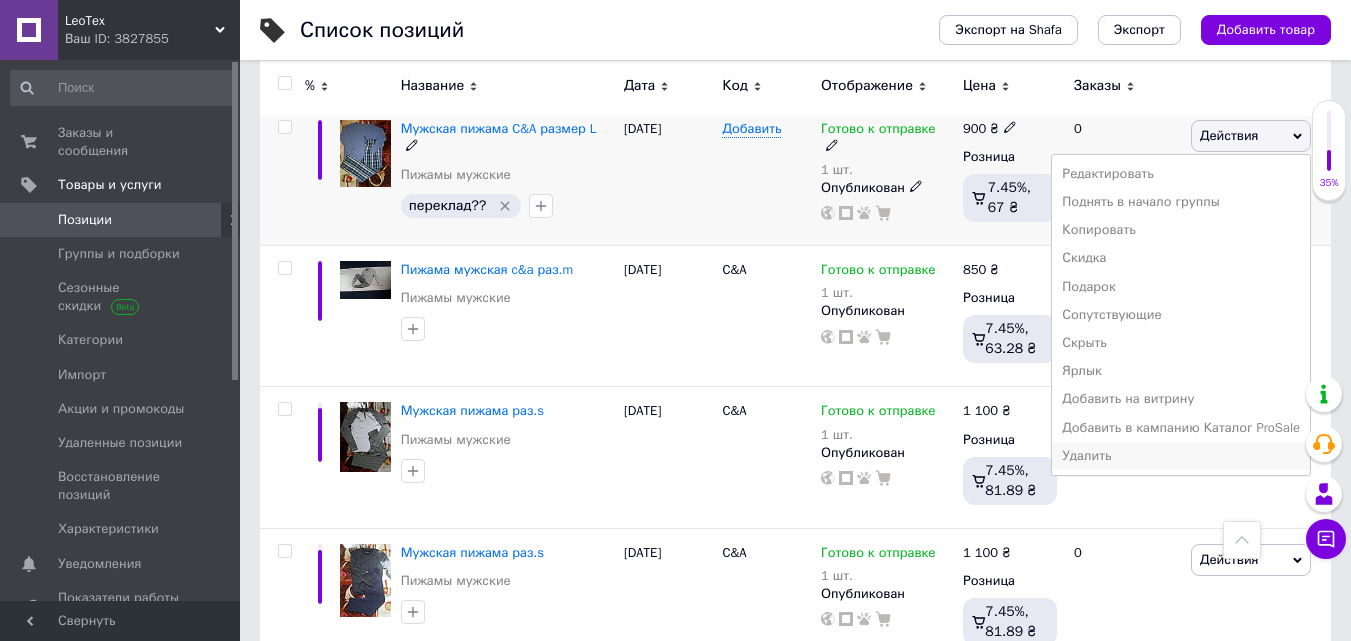 click on "Удалить" at bounding box center [1181, 456] 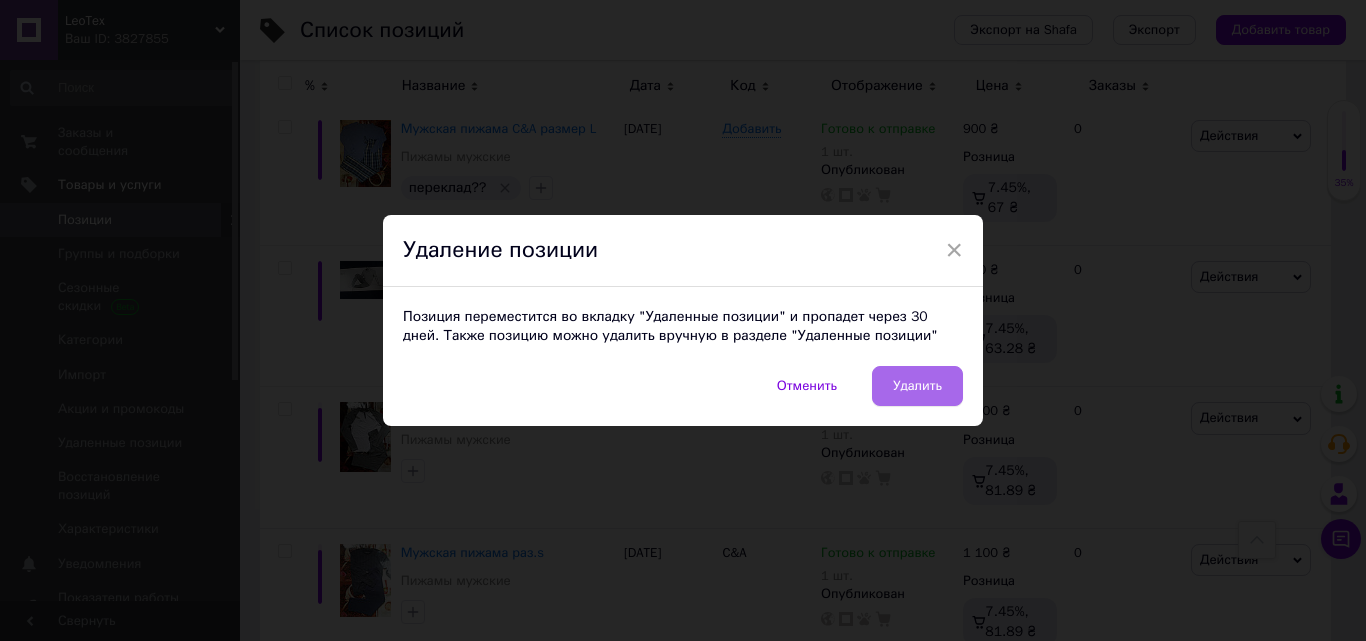 click on "Удалить" at bounding box center (917, 386) 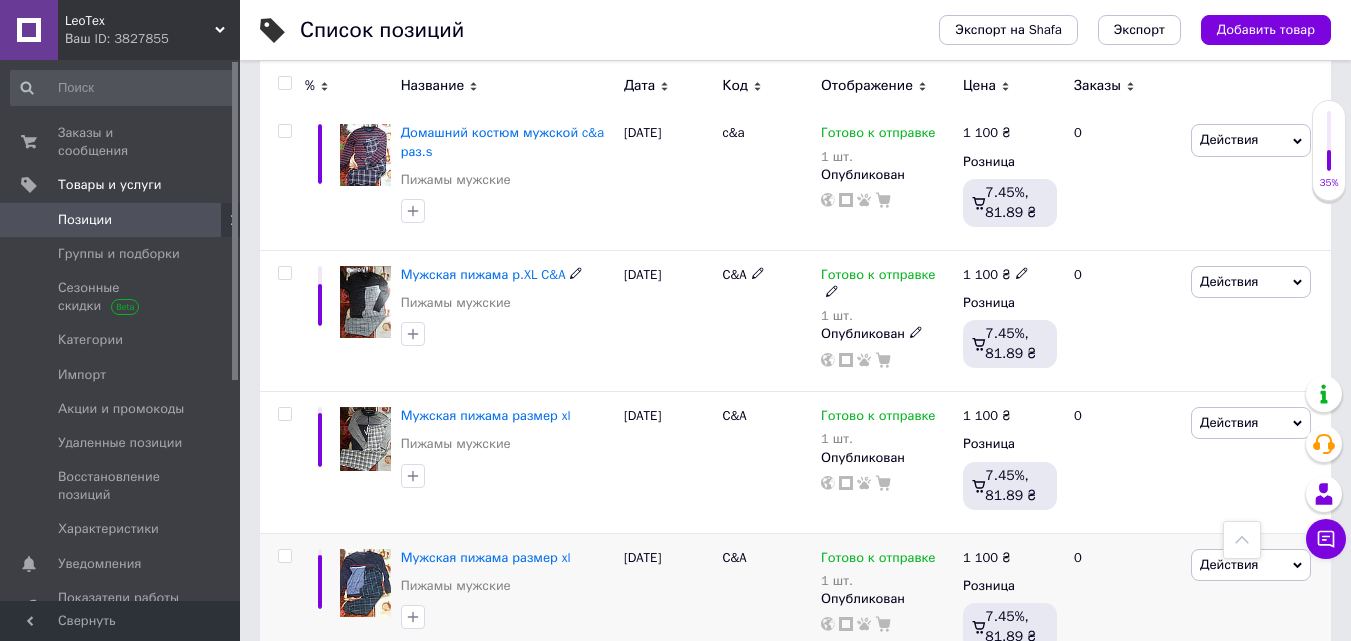 scroll, scrollTop: 2715, scrollLeft: 0, axis: vertical 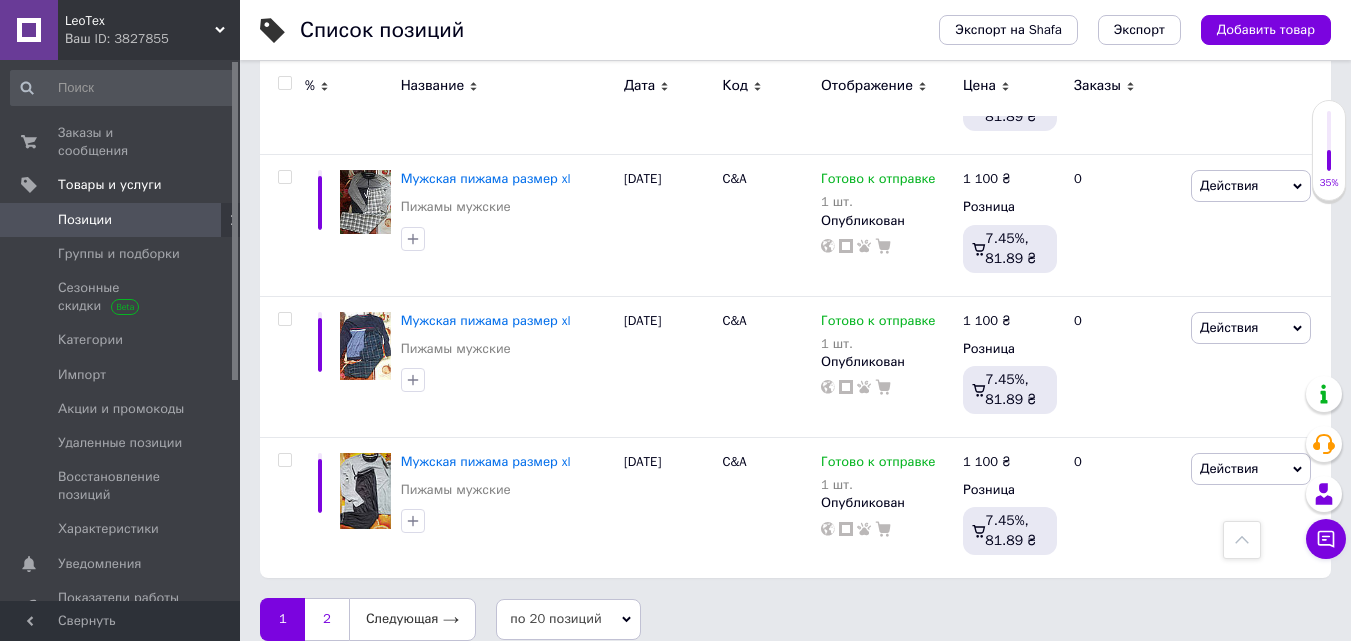 click on "2" at bounding box center (327, 619) 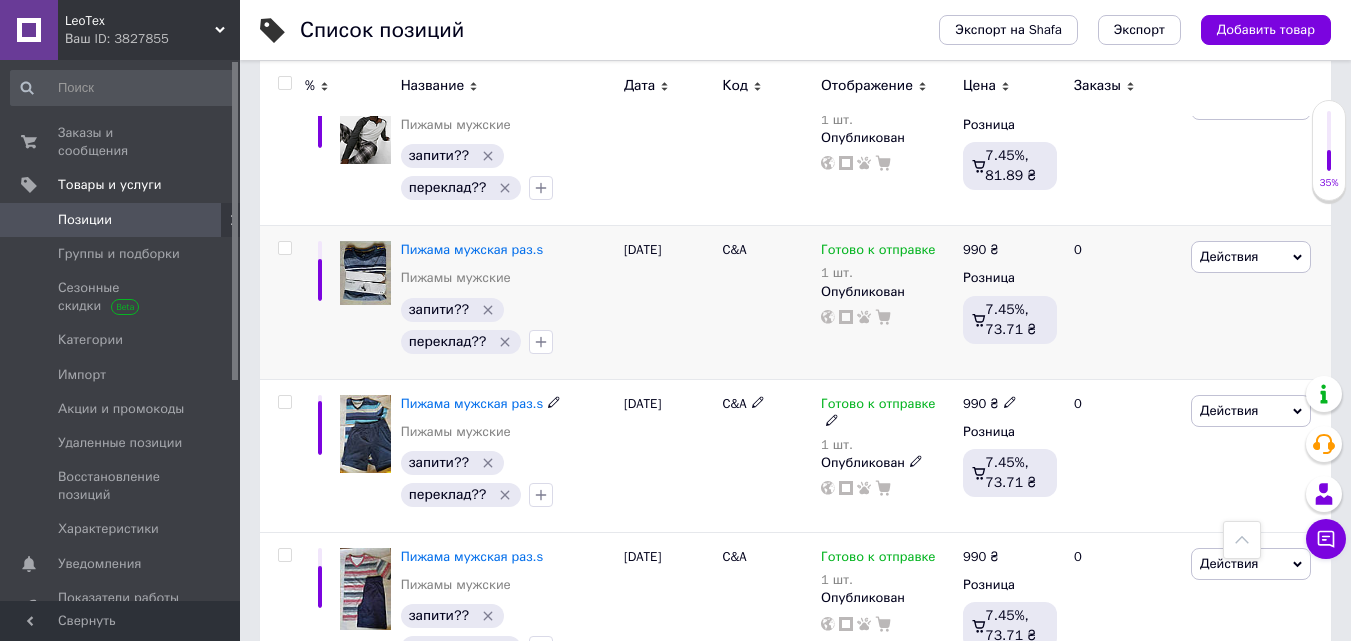 scroll, scrollTop: 104, scrollLeft: 0, axis: vertical 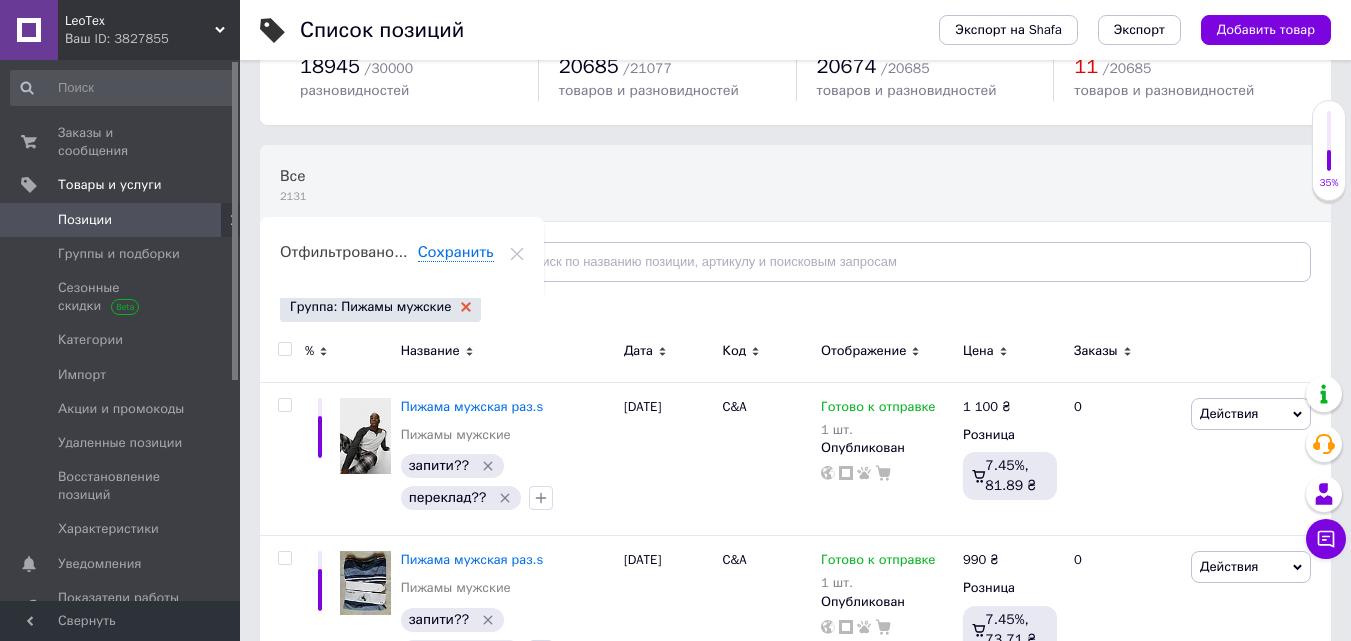 click 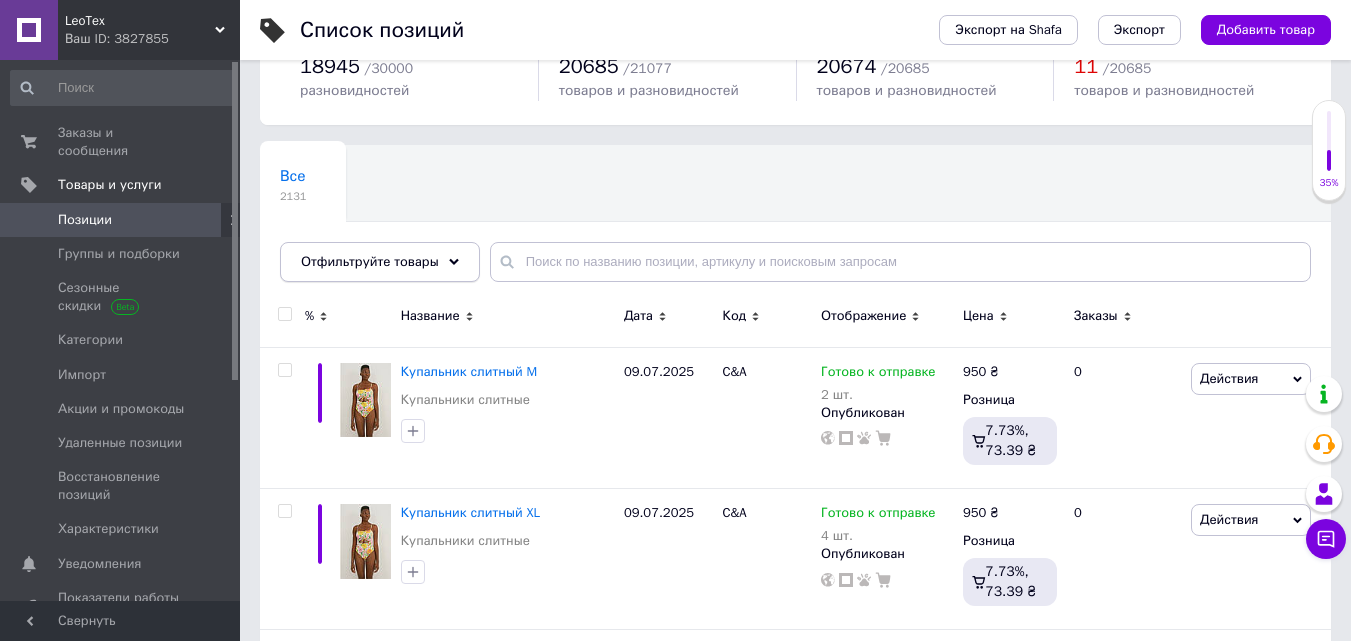 click 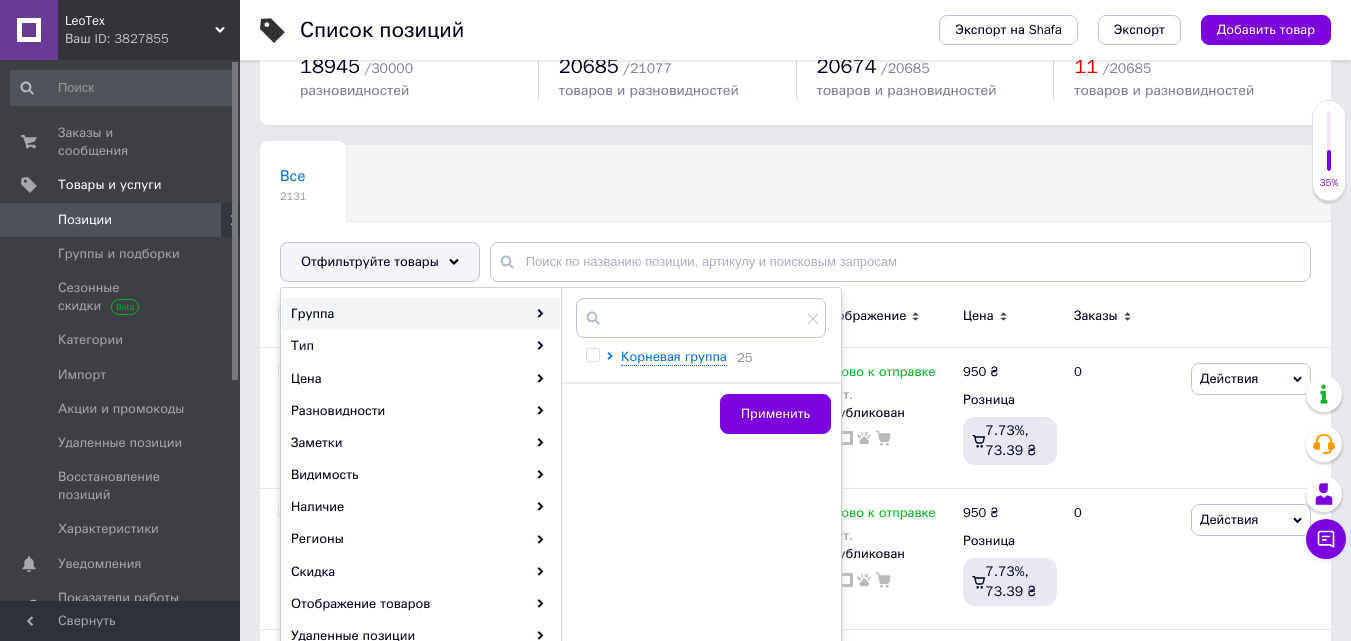 click on "Группа" at bounding box center (421, 314) 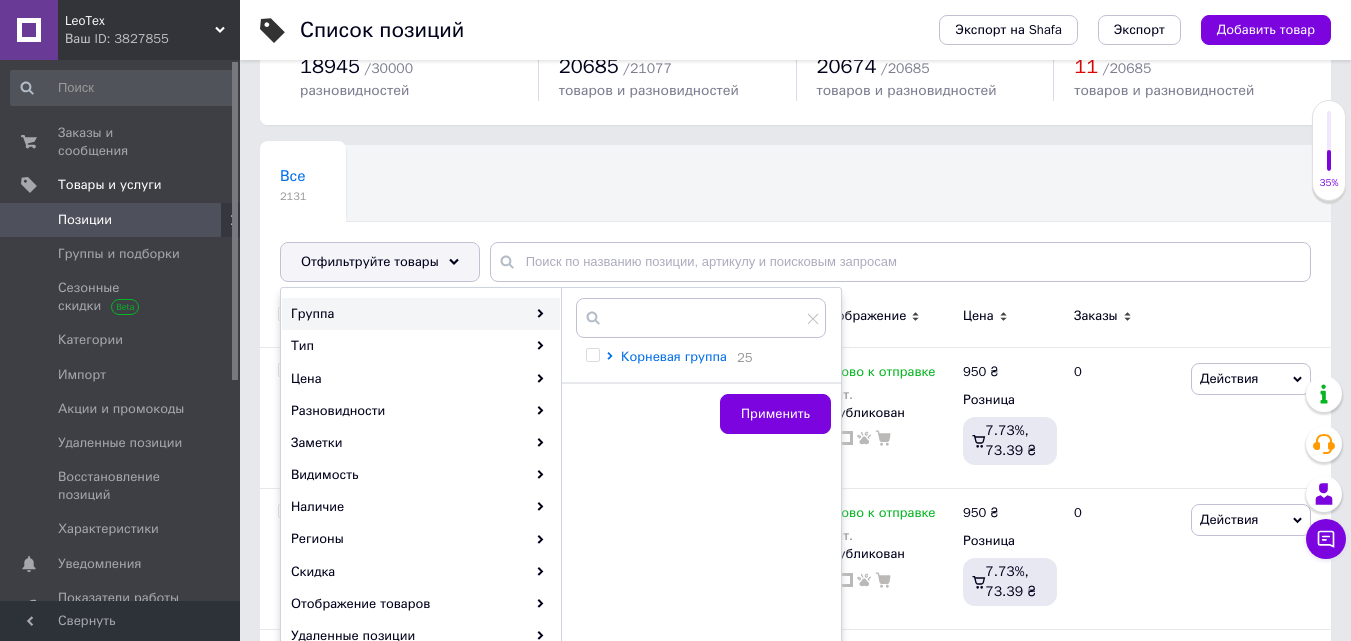click on "Корневая группа" at bounding box center [674, 356] 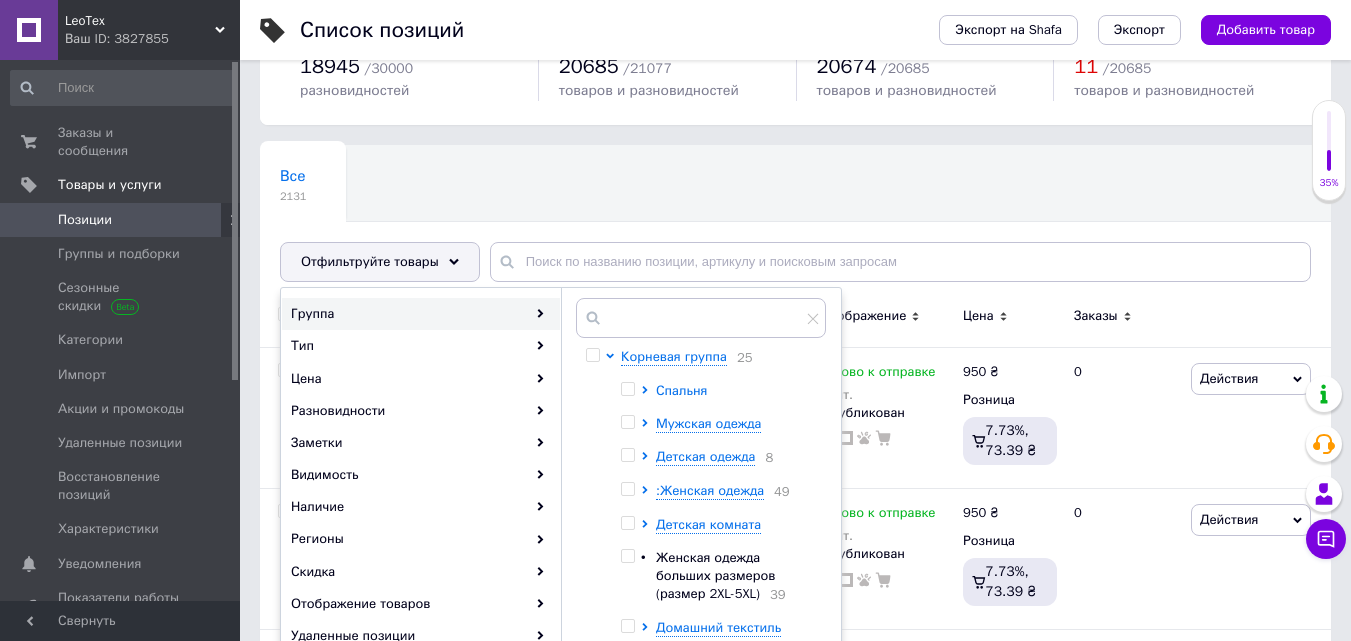click on "Спальня" at bounding box center (681, 390) 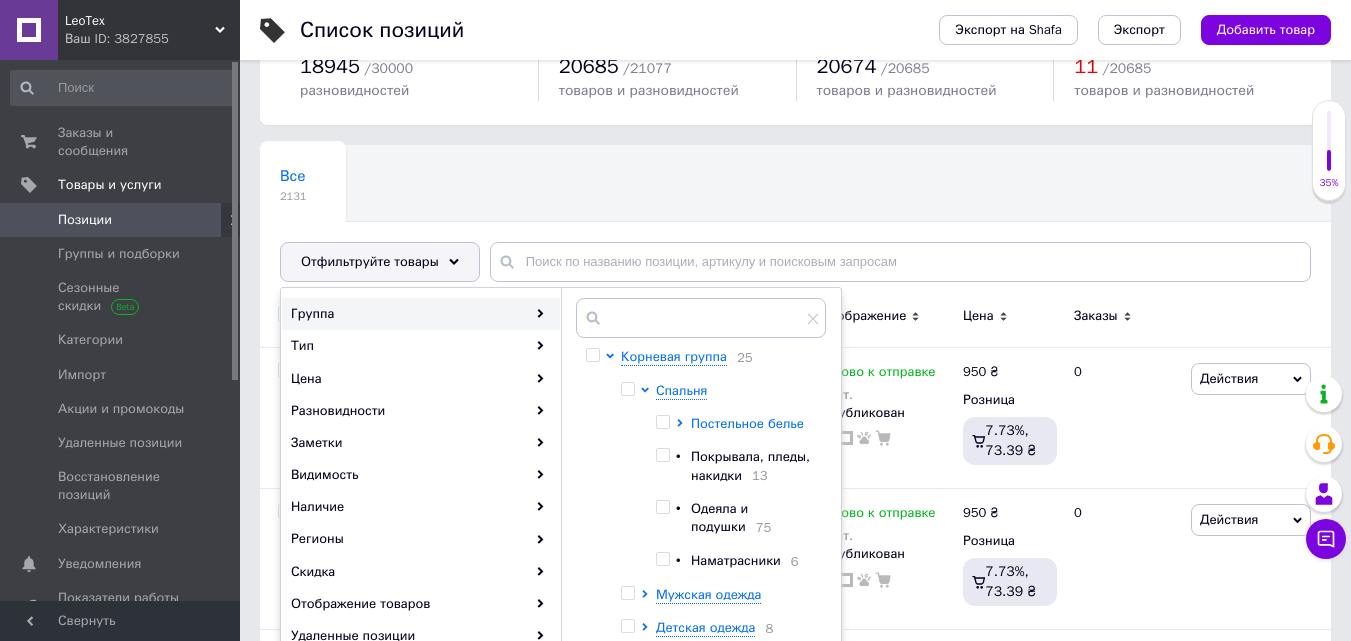 click on "Постельное белье" at bounding box center (747, 423) 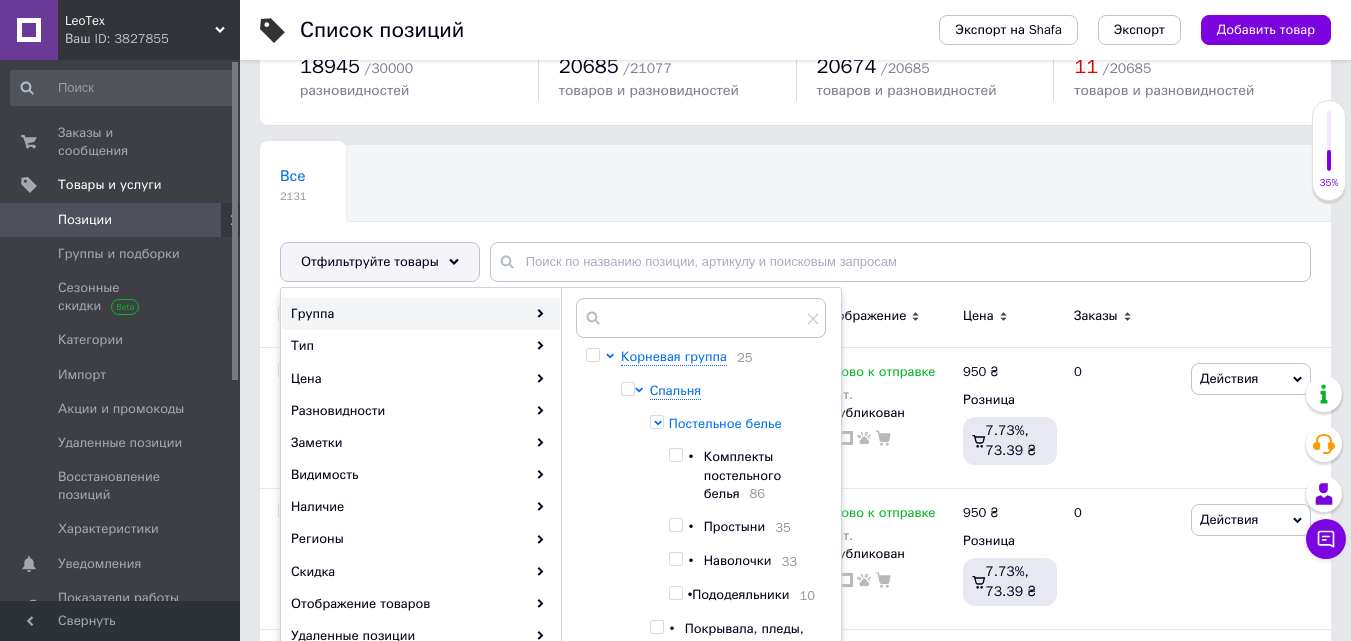 scroll, scrollTop: 100, scrollLeft: 0, axis: vertical 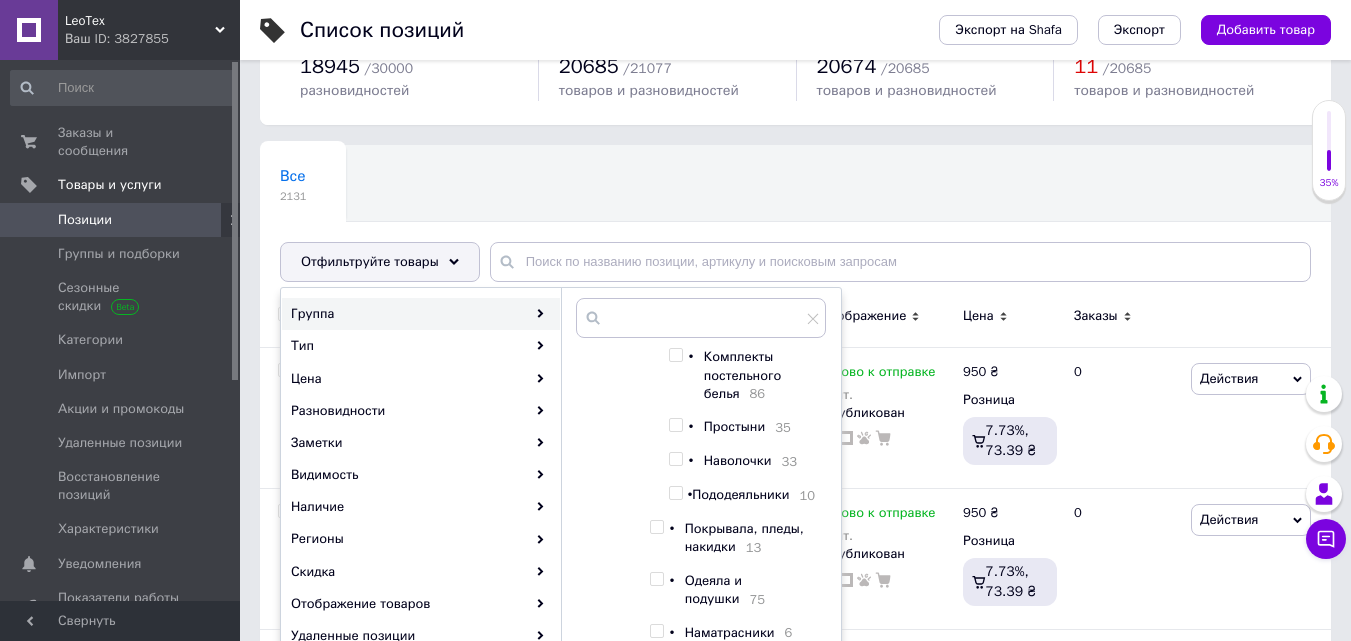 click at bounding box center (675, 355) 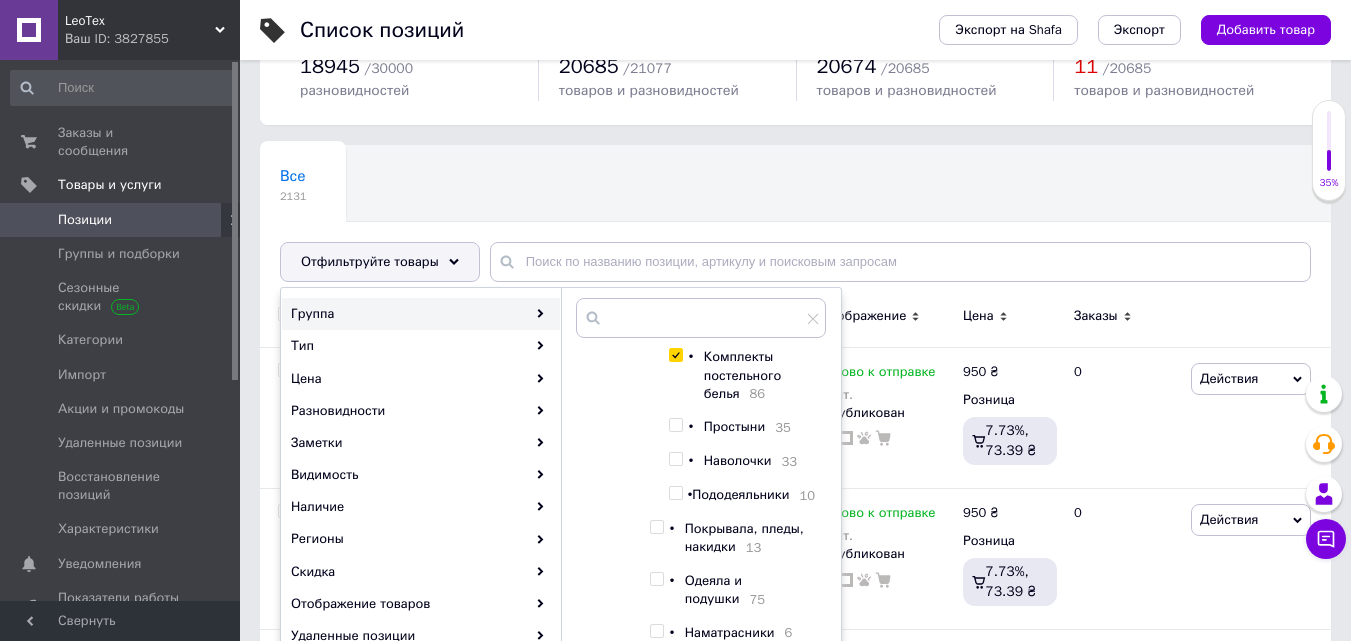 checkbox on "true" 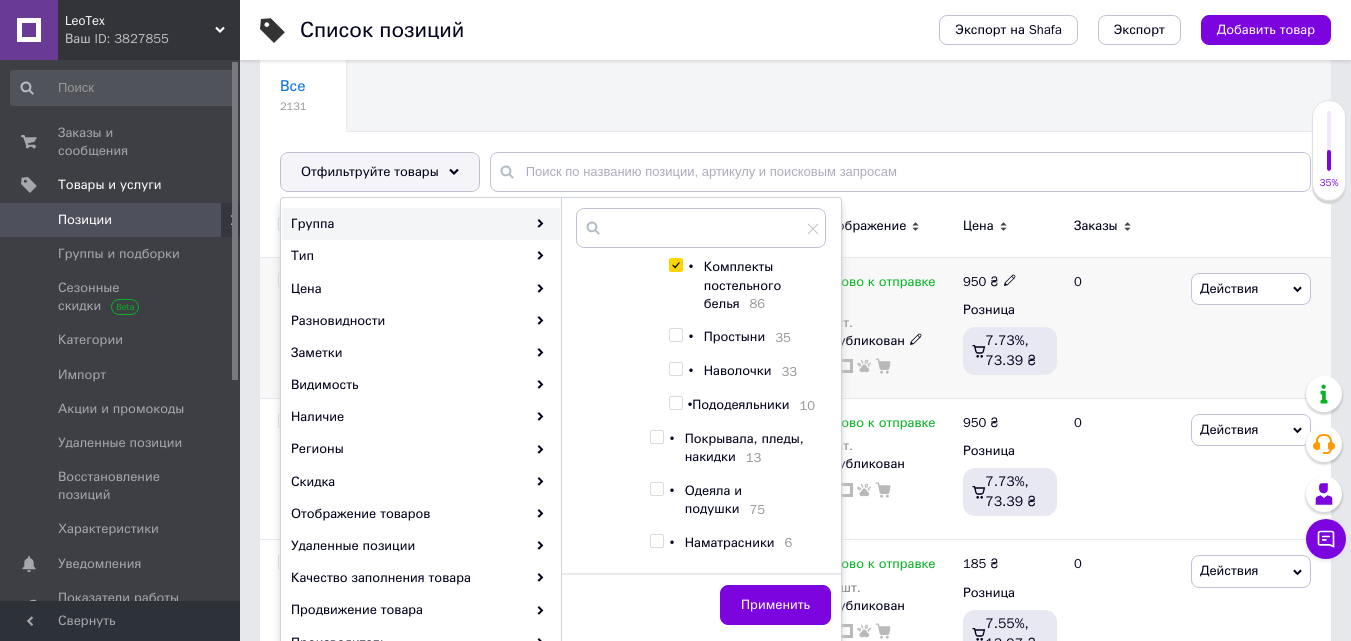 scroll, scrollTop: 304, scrollLeft: 0, axis: vertical 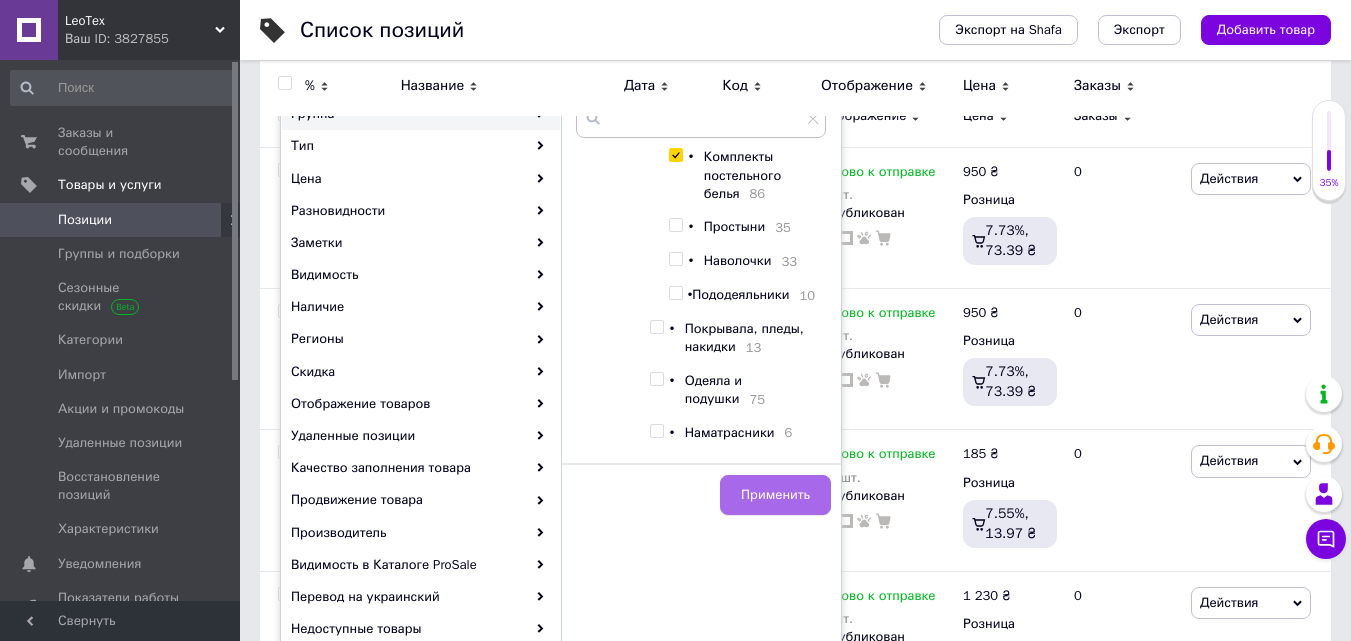 click on "Применить" at bounding box center (775, 495) 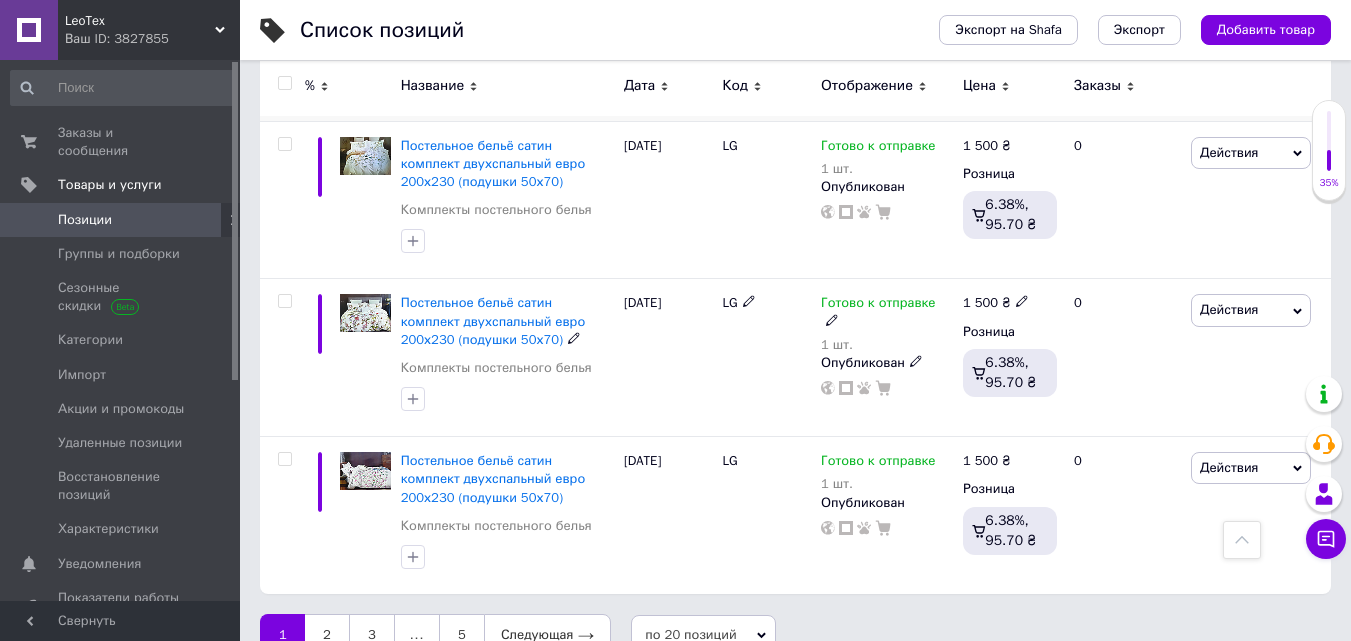 scroll, scrollTop: 2852, scrollLeft: 0, axis: vertical 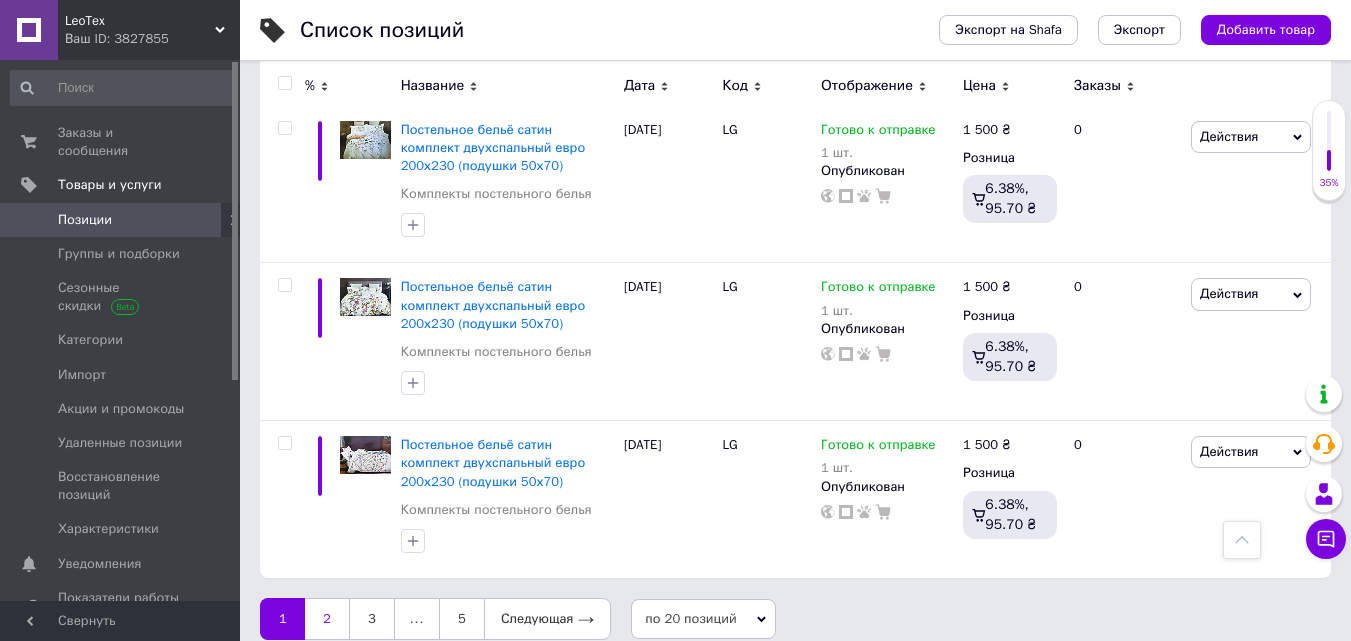 click on "2" at bounding box center [327, 619] 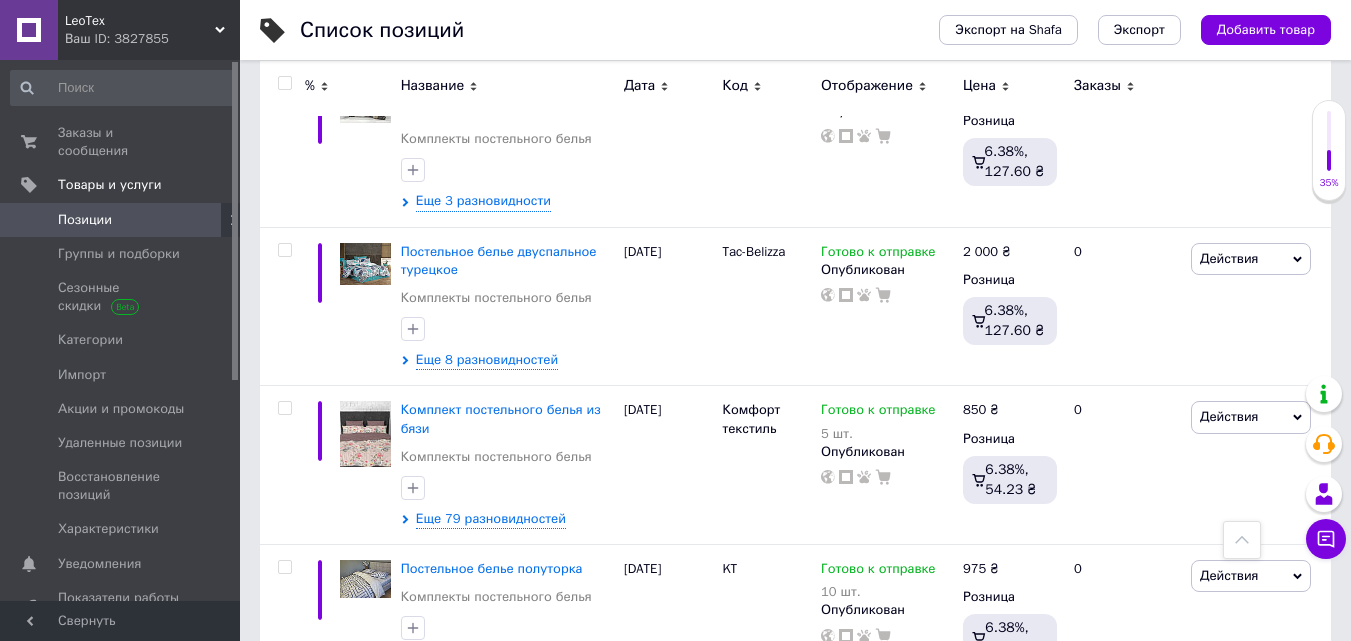 scroll, scrollTop: 2886, scrollLeft: 0, axis: vertical 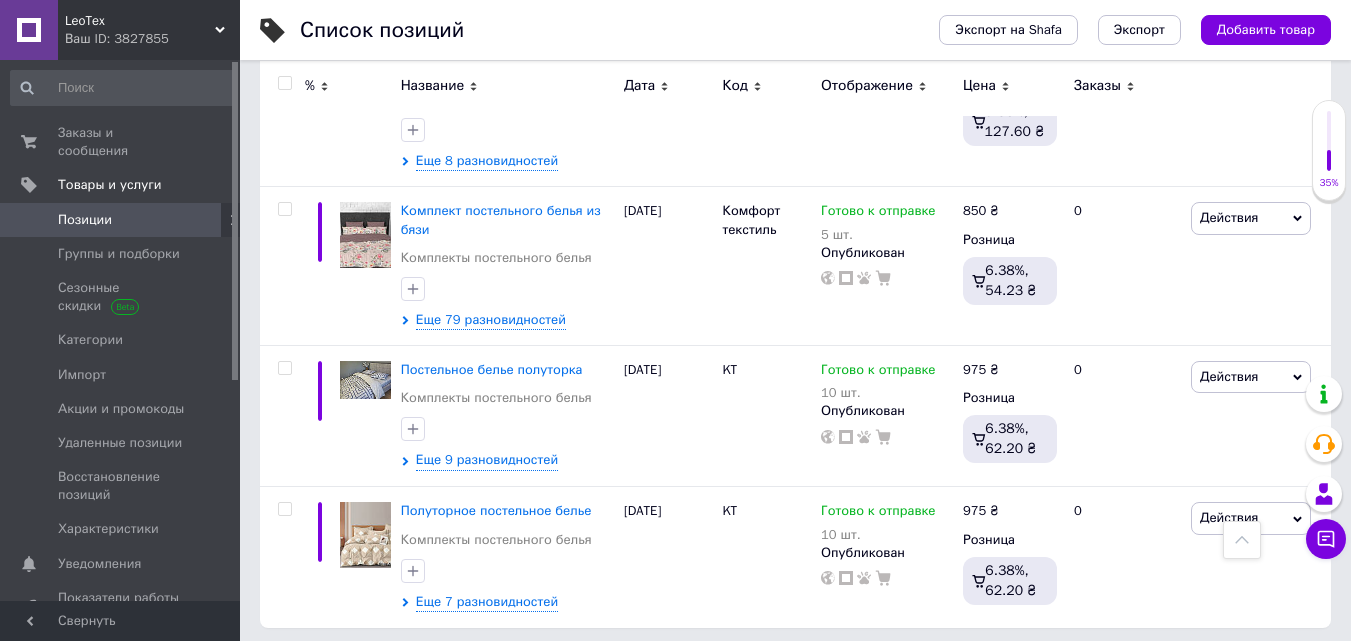 click on "3" at bounding box center [505, 669] 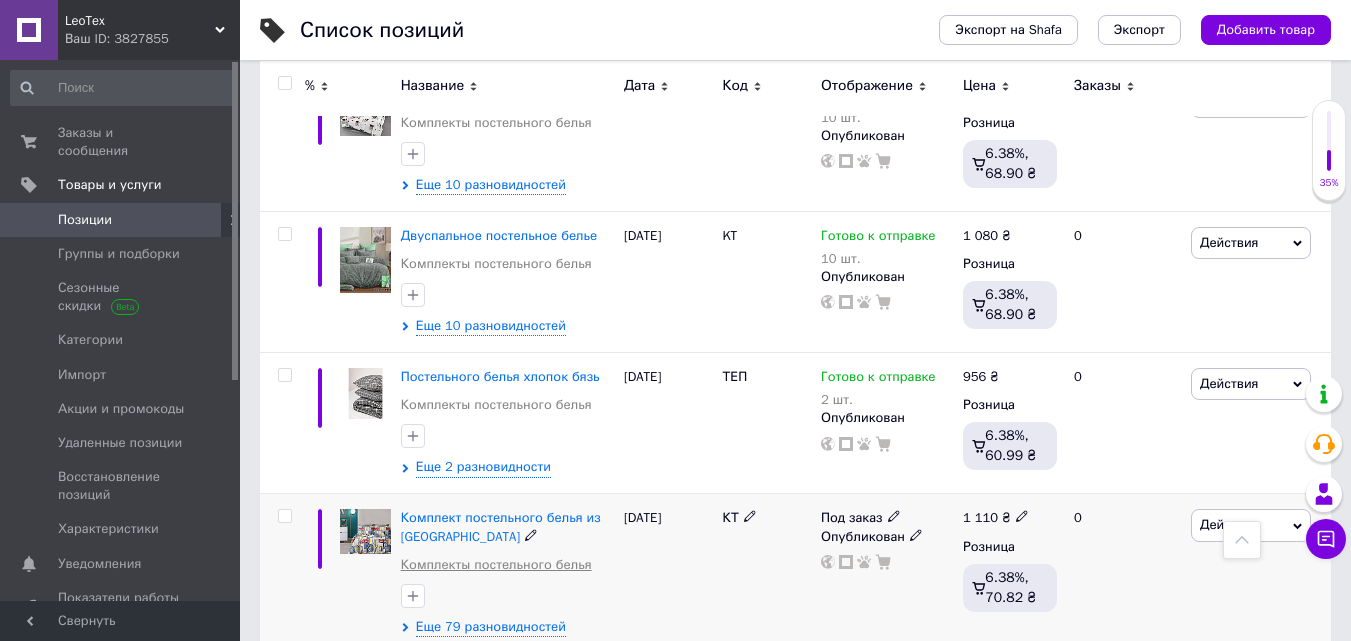 scroll, scrollTop: 738, scrollLeft: 0, axis: vertical 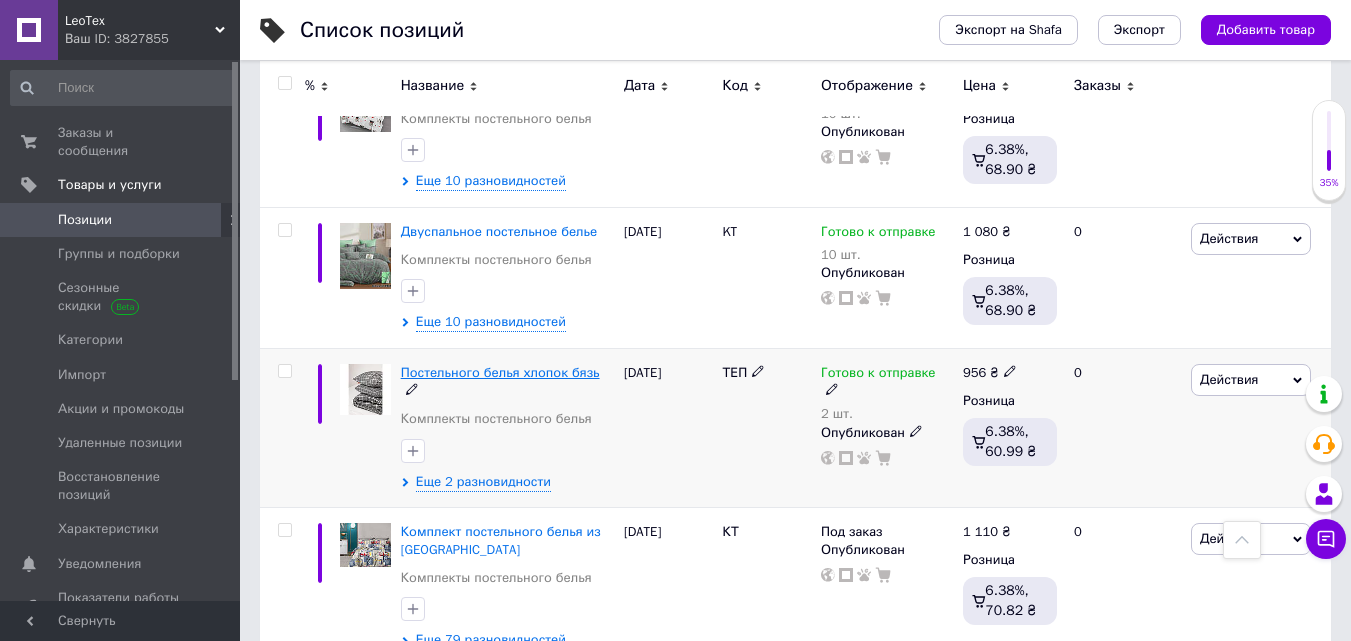 click on "Постельного белья хлопок бязь" at bounding box center (500, 372) 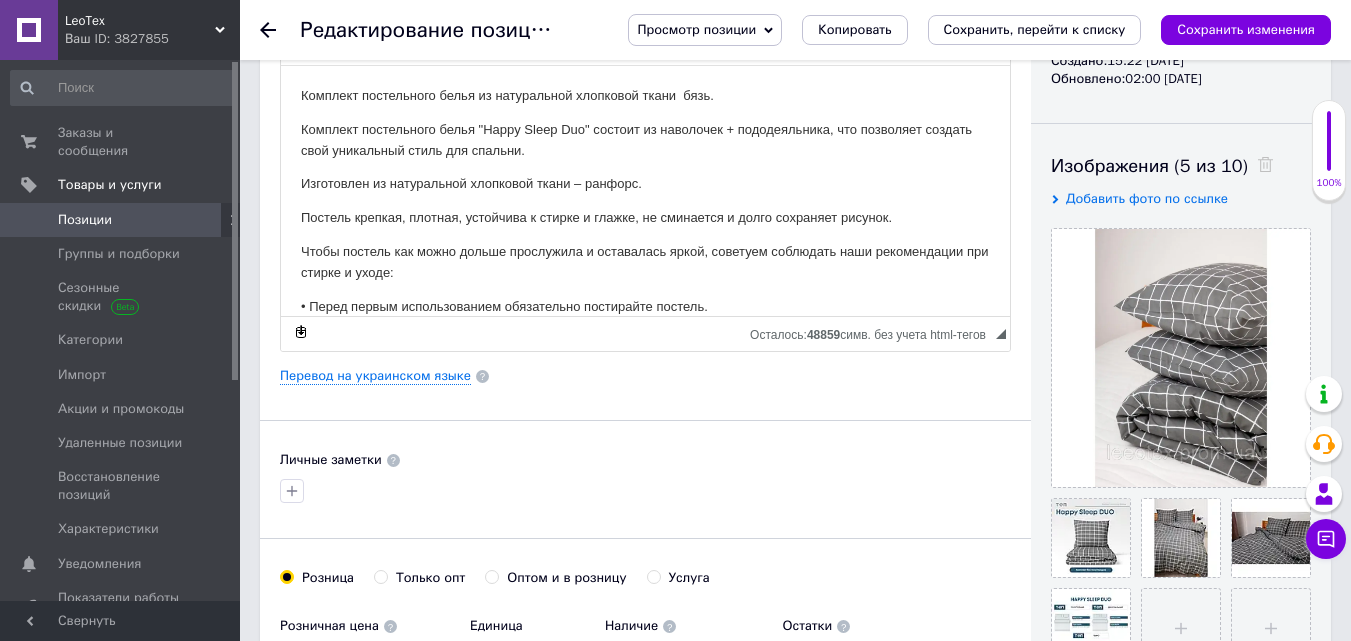 scroll, scrollTop: 500, scrollLeft: 0, axis: vertical 